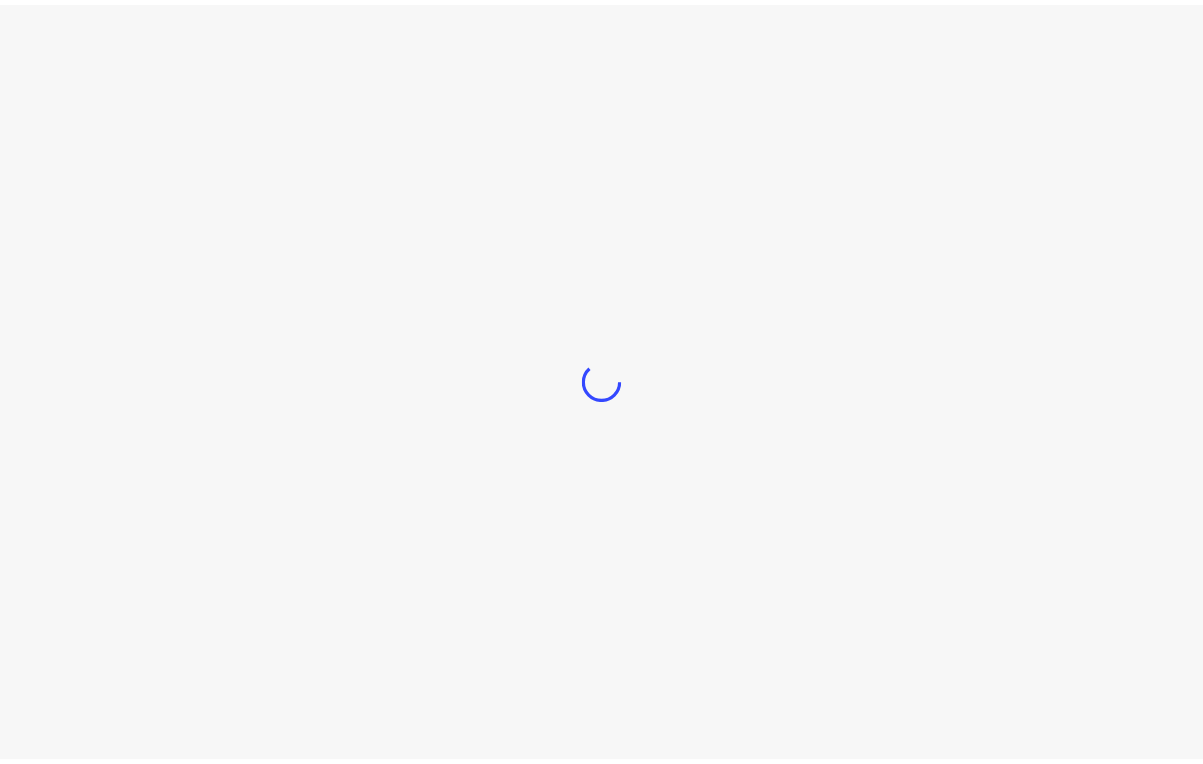 scroll, scrollTop: 0, scrollLeft: 0, axis: both 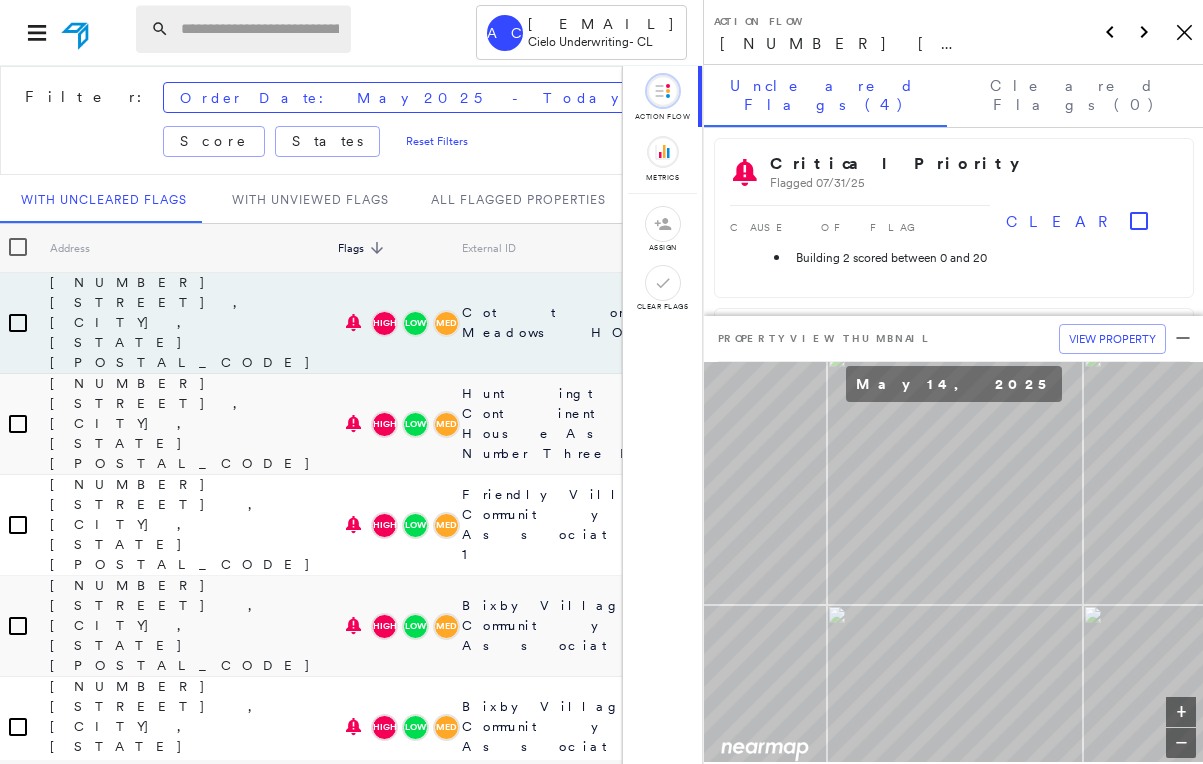 click at bounding box center [260, 29] 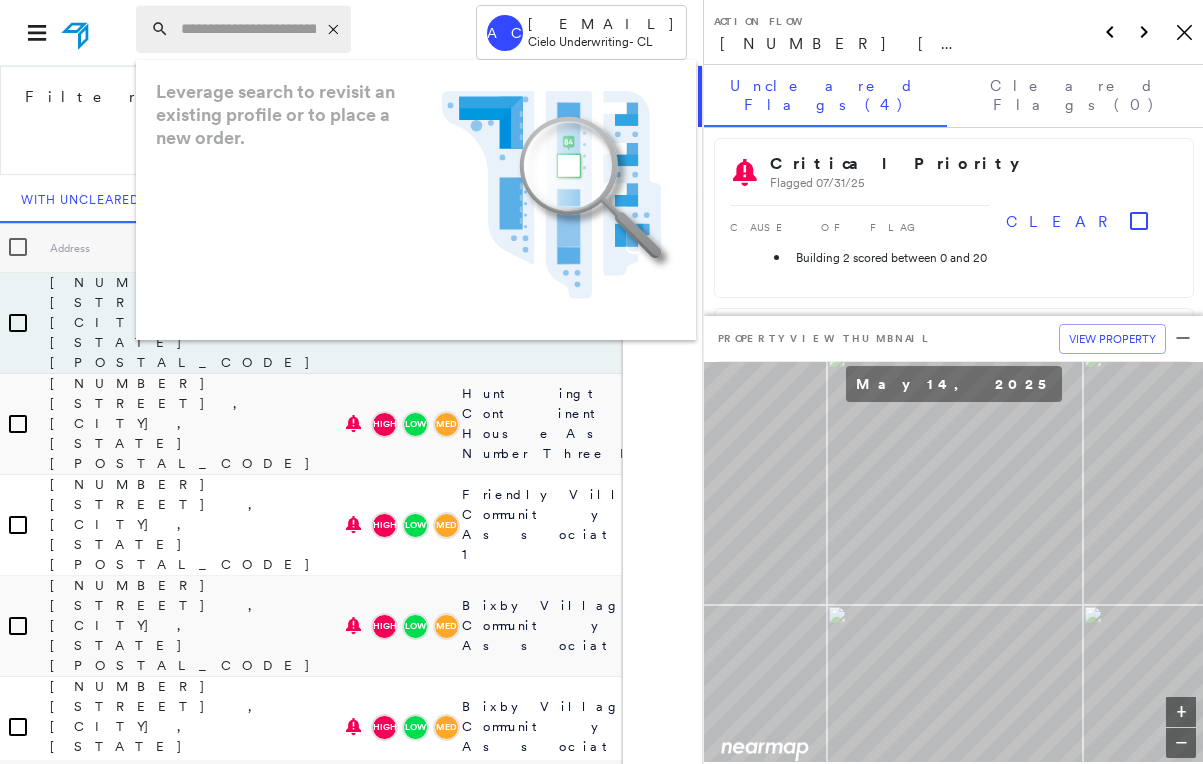 paste on "**********" 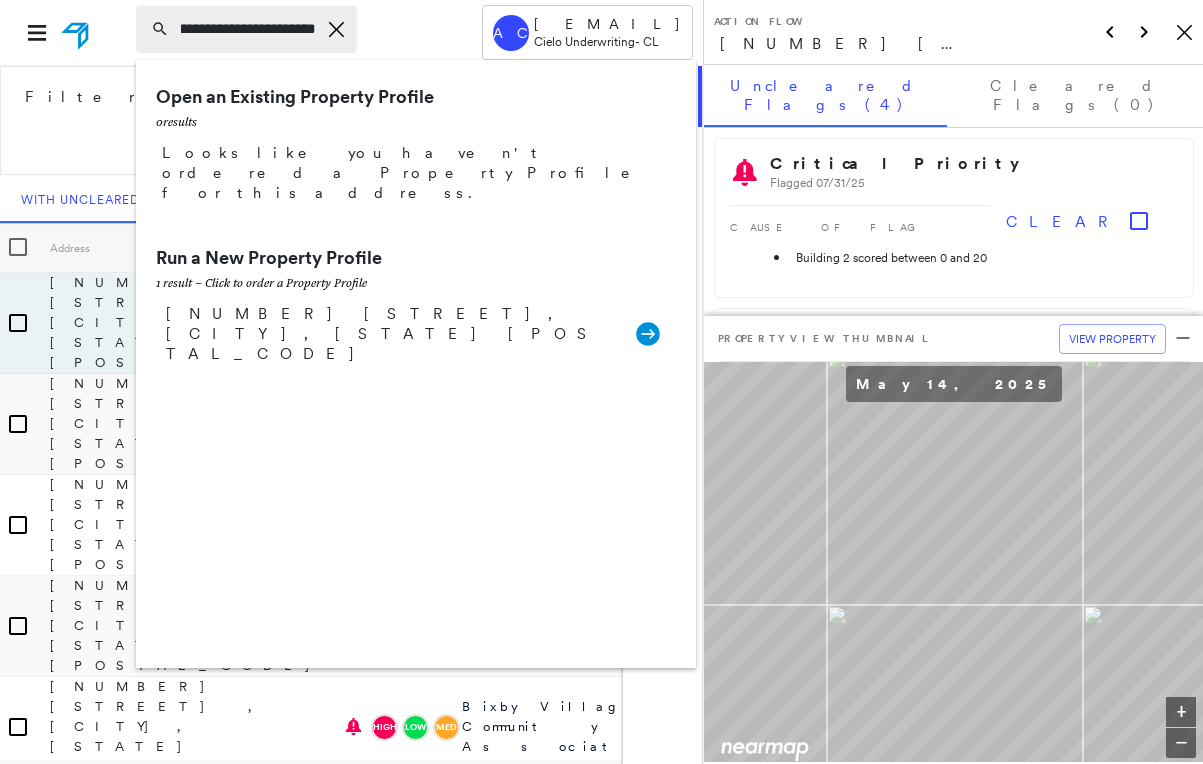 scroll, scrollTop: 0, scrollLeft: 75, axis: horizontal 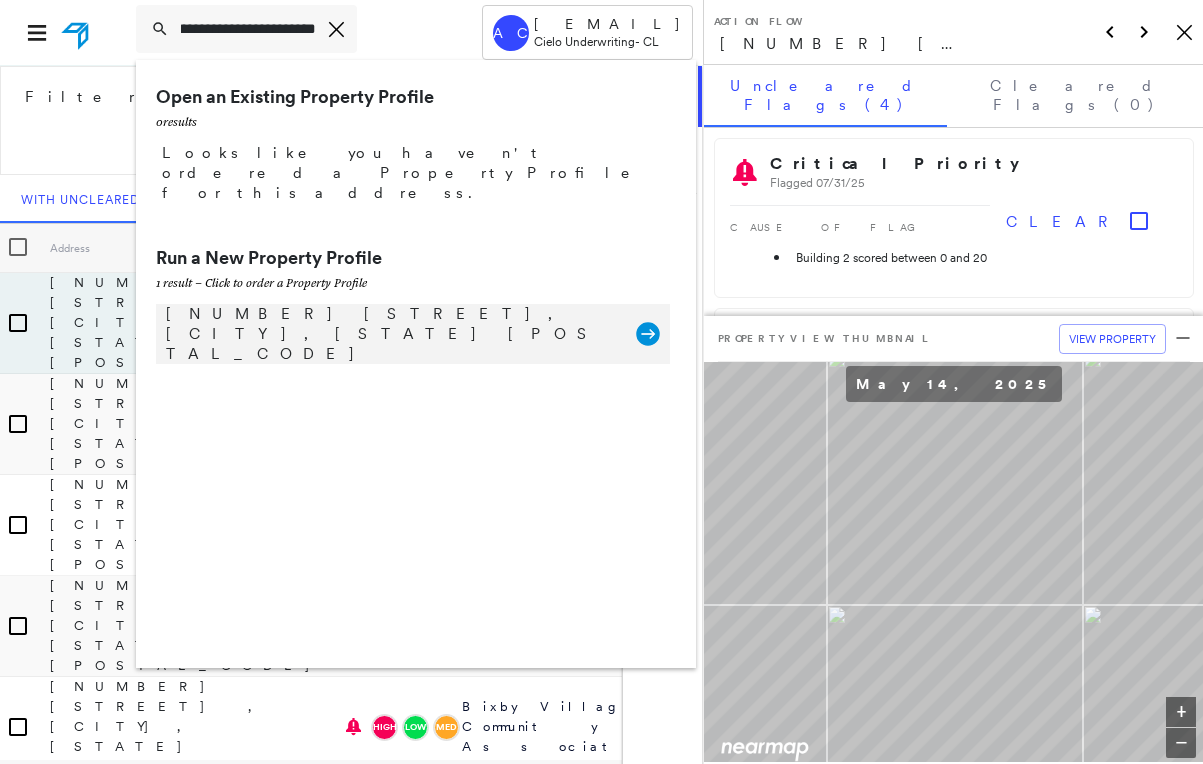 type on "**********" 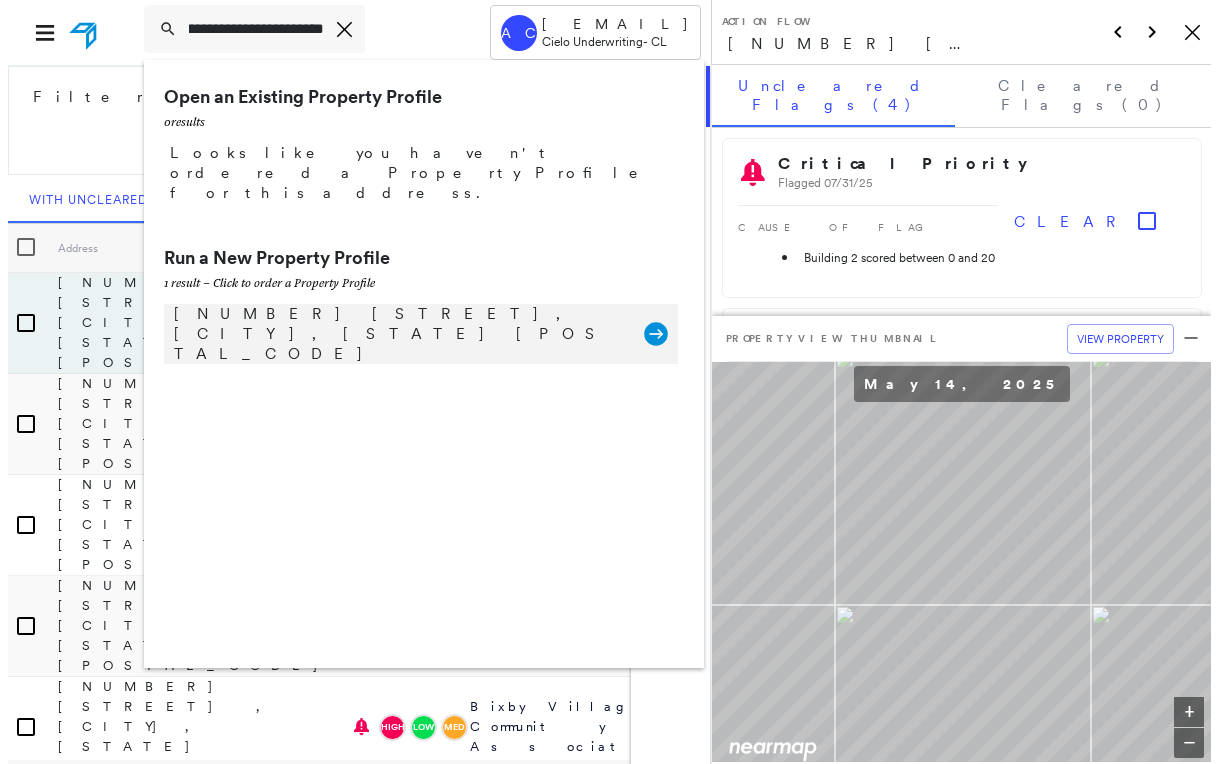 scroll, scrollTop: 0, scrollLeft: 0, axis: both 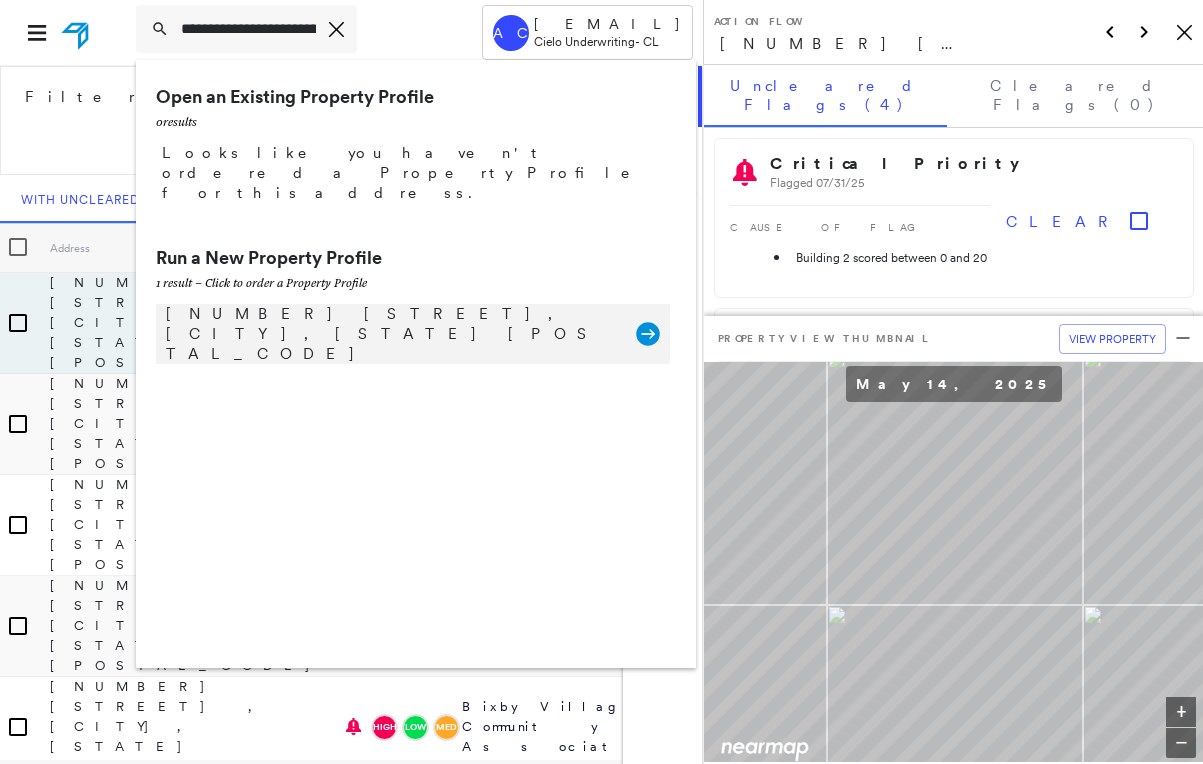 click on "[NUMBER] [STREET], [CITY], [STATE] [POSTAL_CODE]" at bounding box center [391, 334] 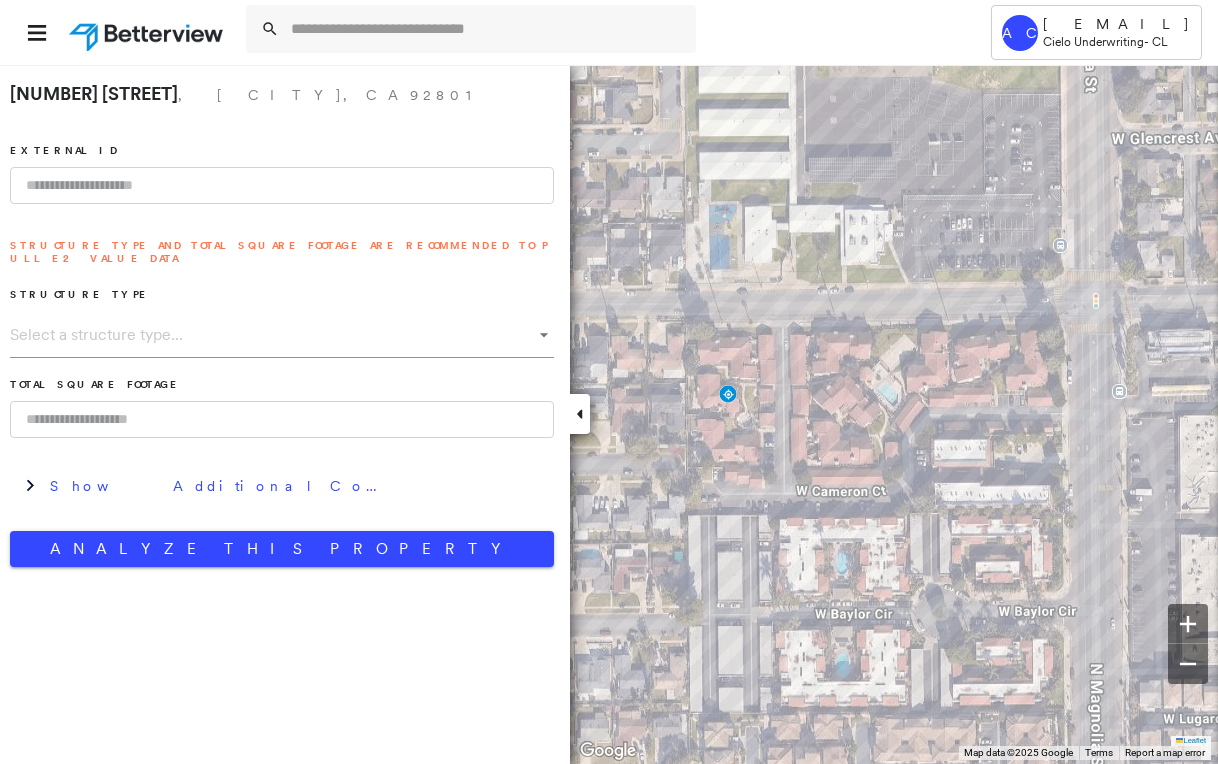 click at bounding box center (282, 185) 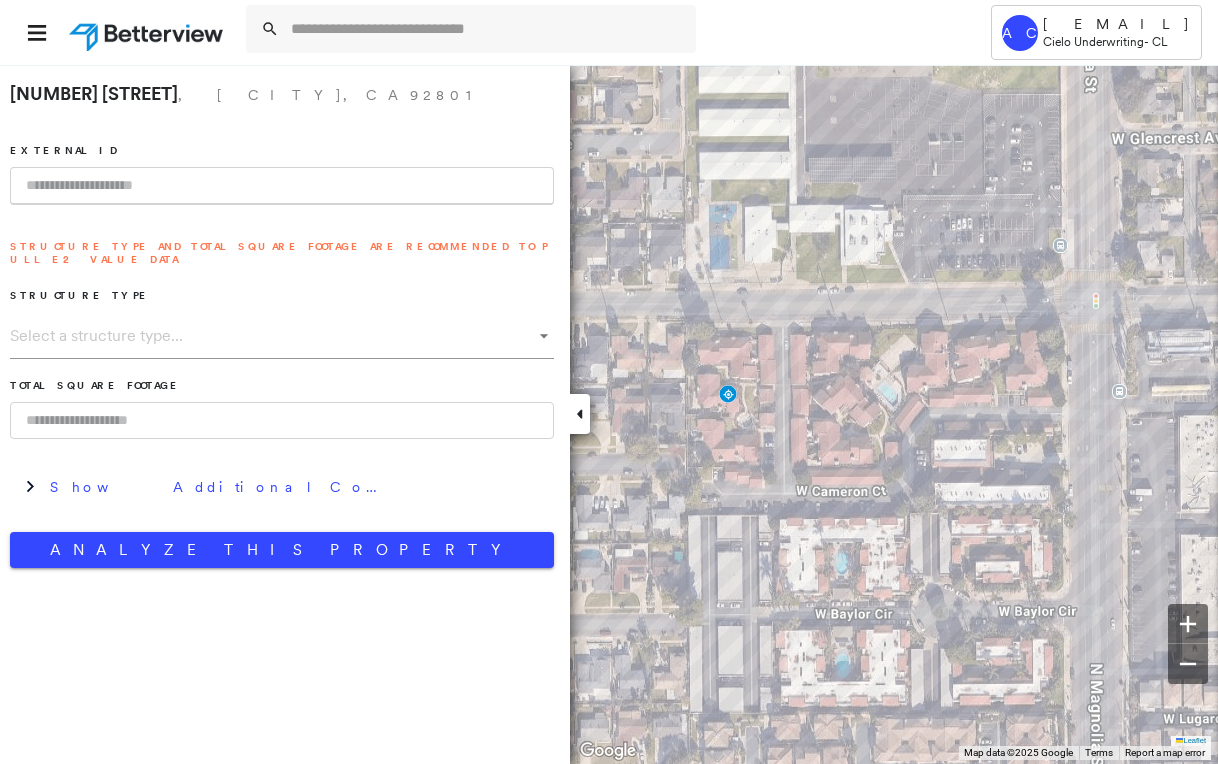 paste on "**********" 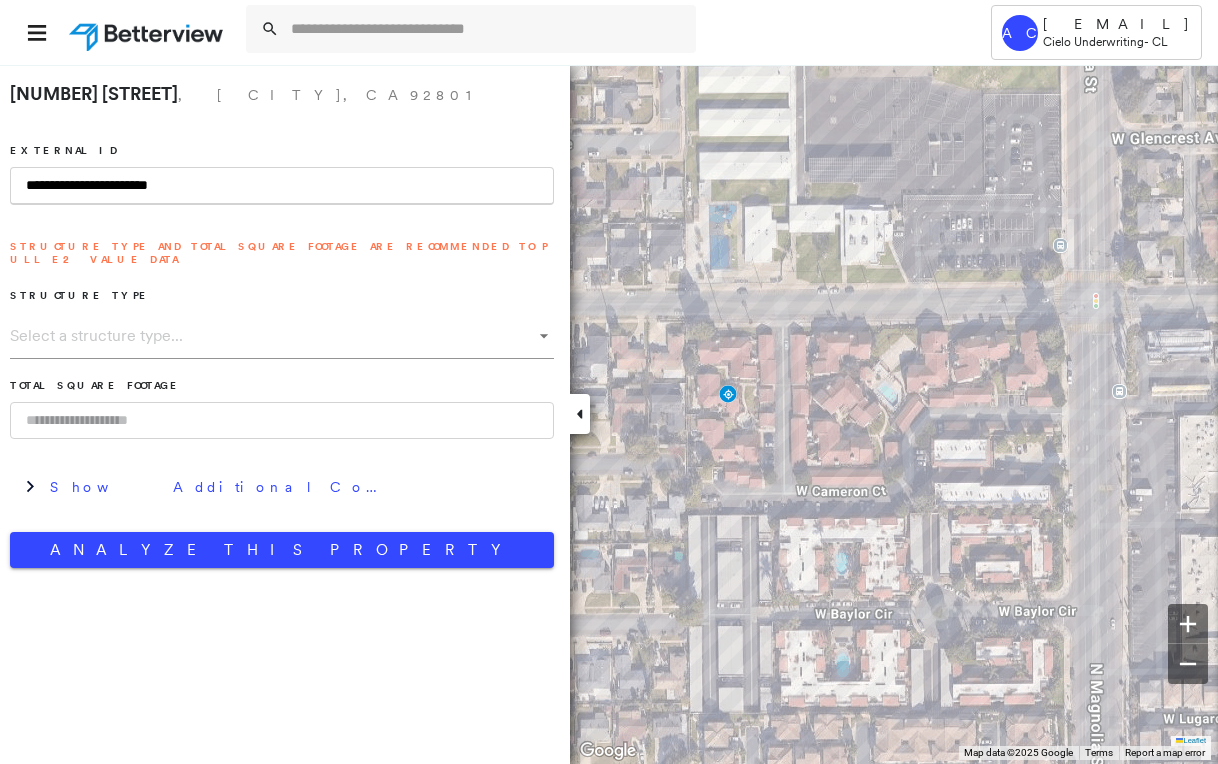 type on "**********" 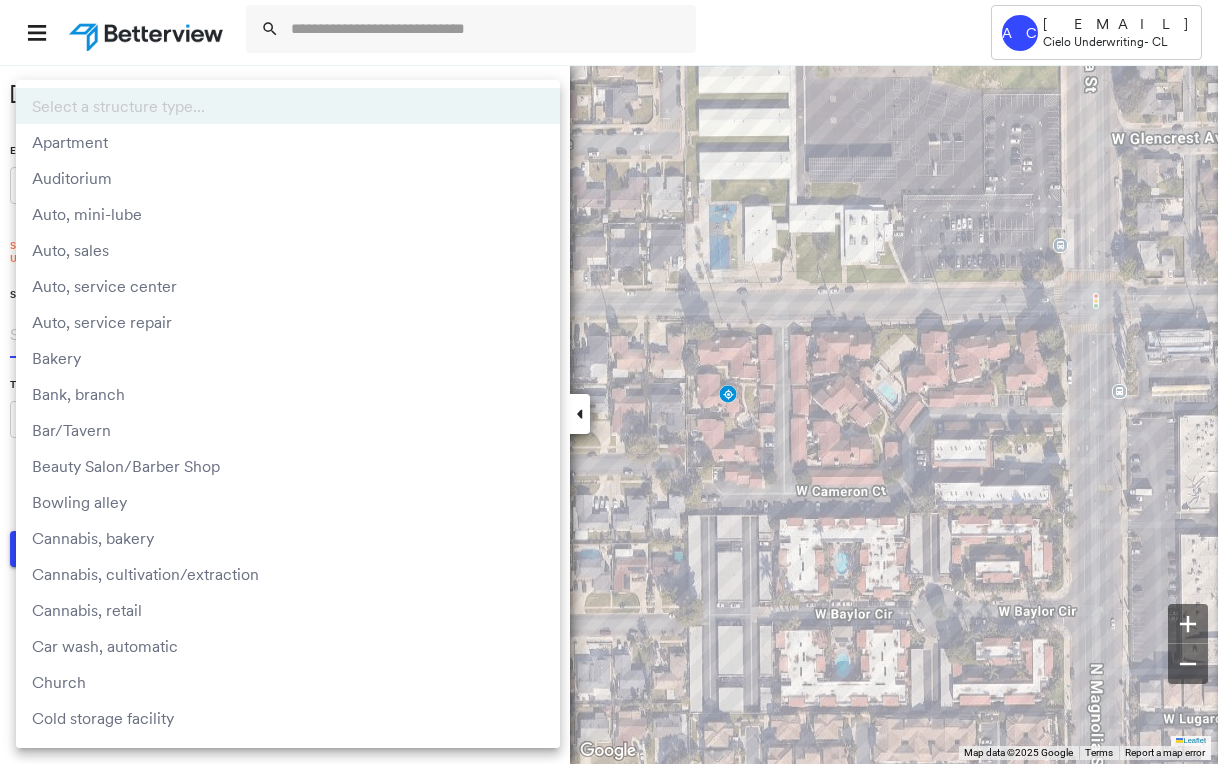 click on "**********" at bounding box center (609, 382) 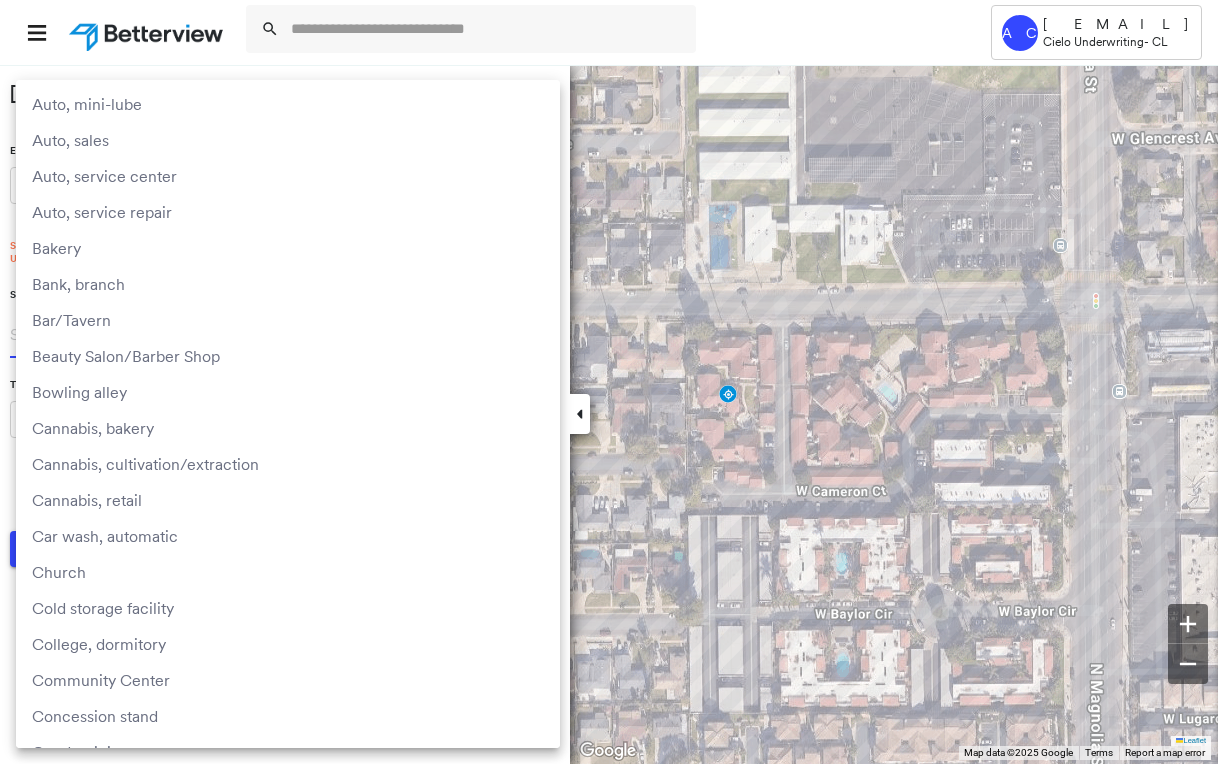 scroll, scrollTop: 200, scrollLeft: 0, axis: vertical 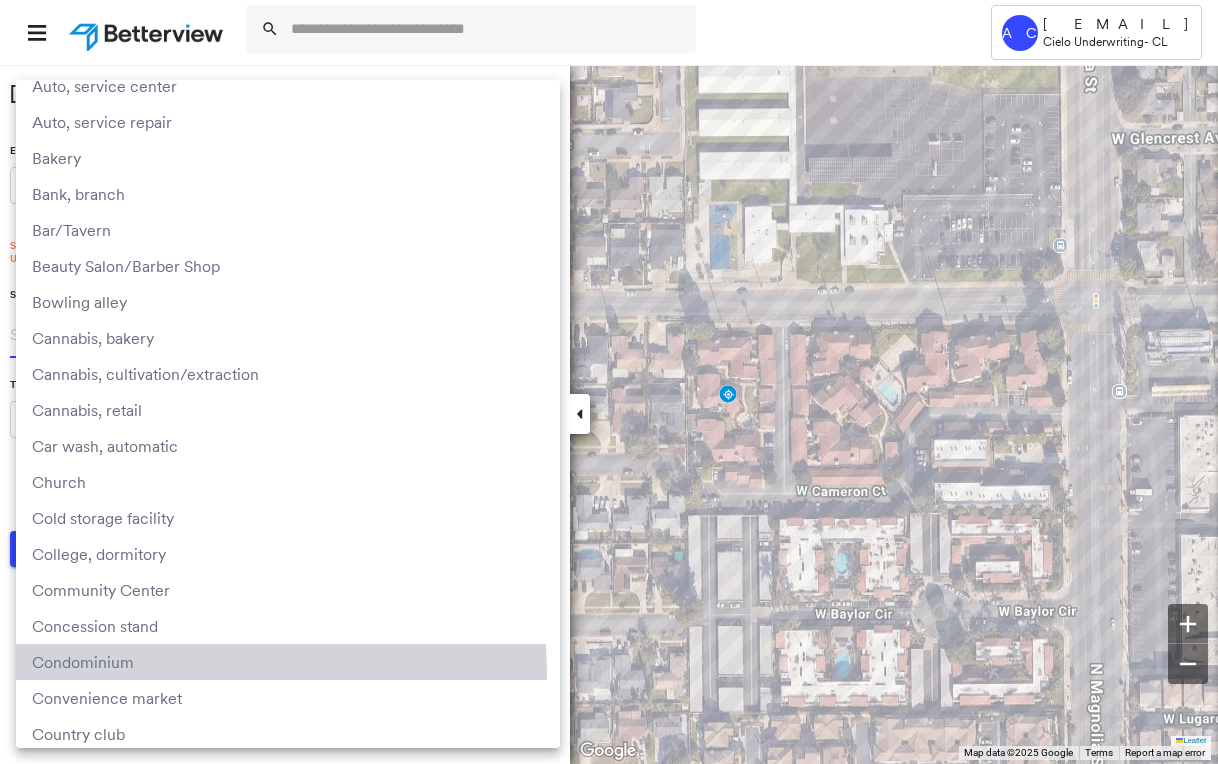 click on "Condominium" at bounding box center (288, 662) 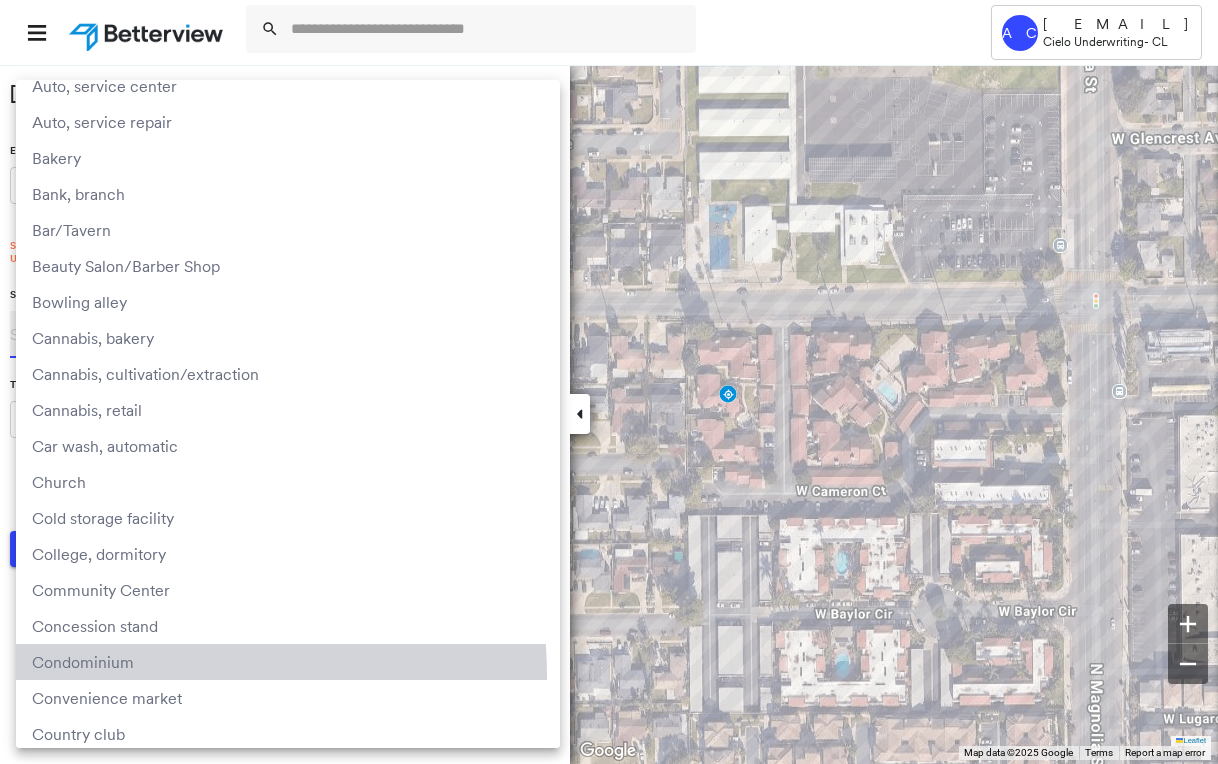 type on "**********" 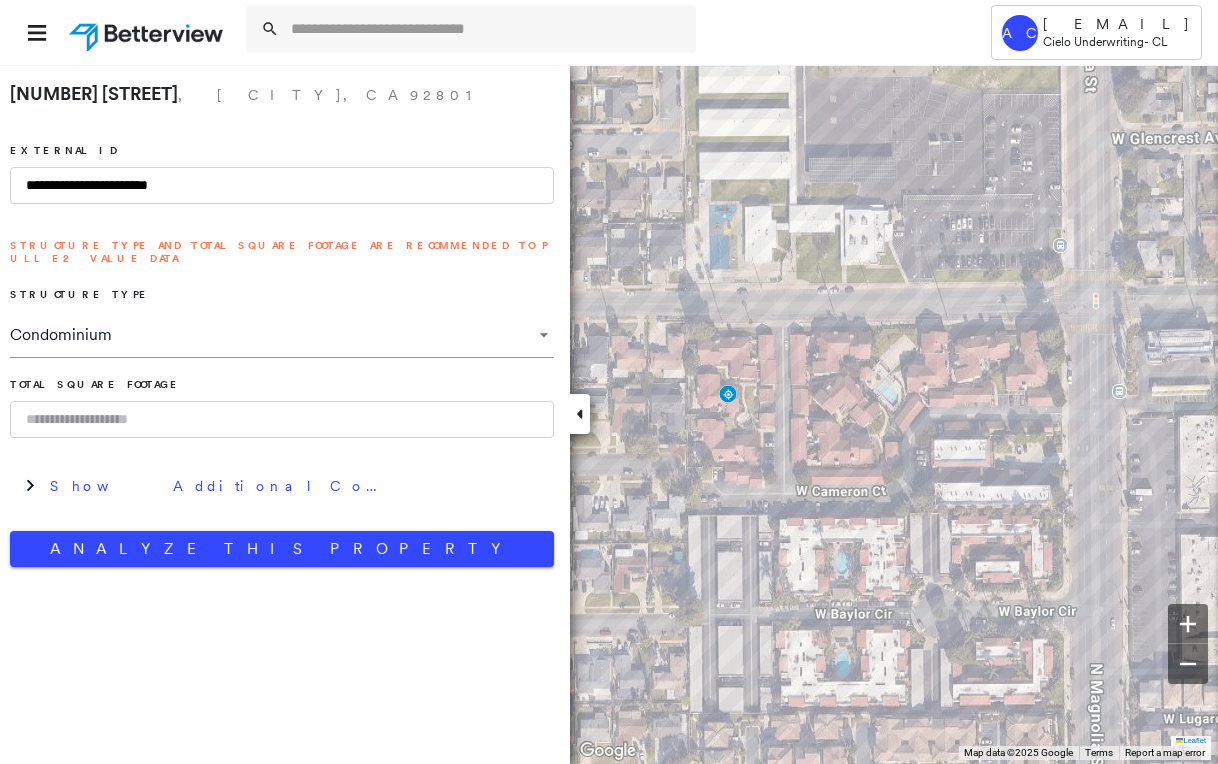 click at bounding box center [282, 419] 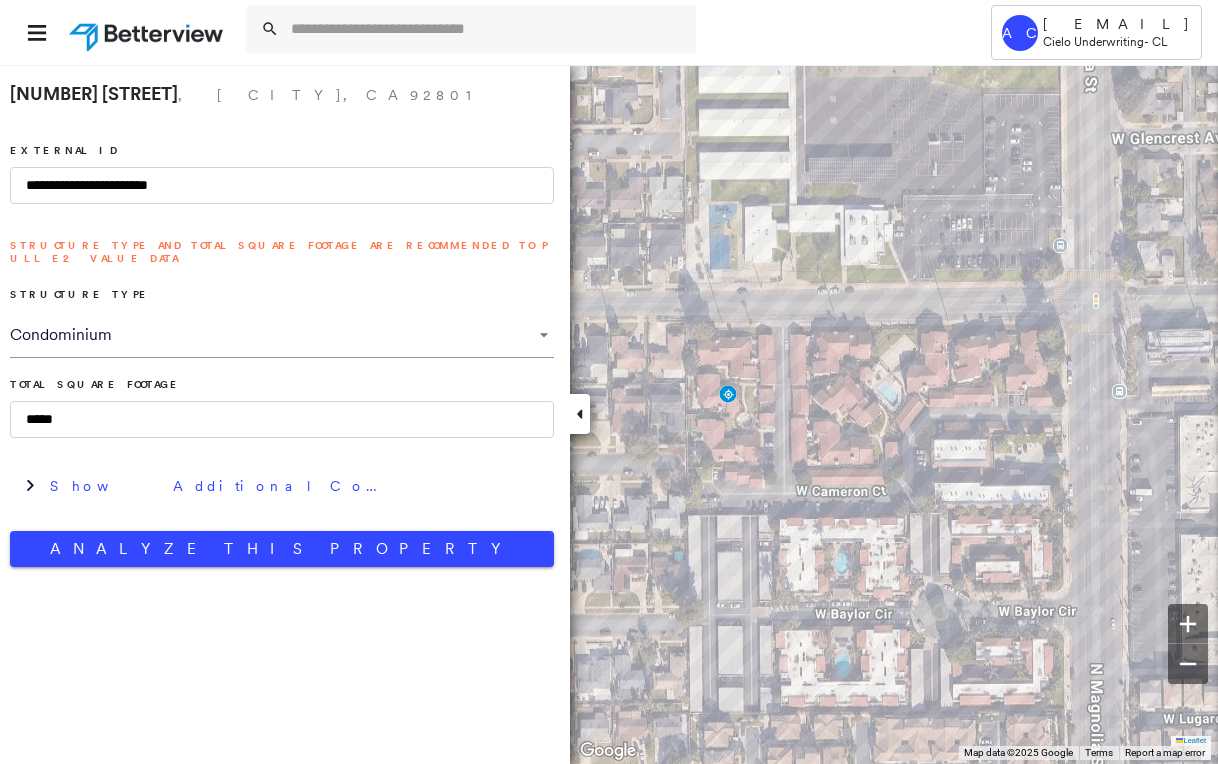 click on "Total Square Footage" at bounding box center (282, 384) 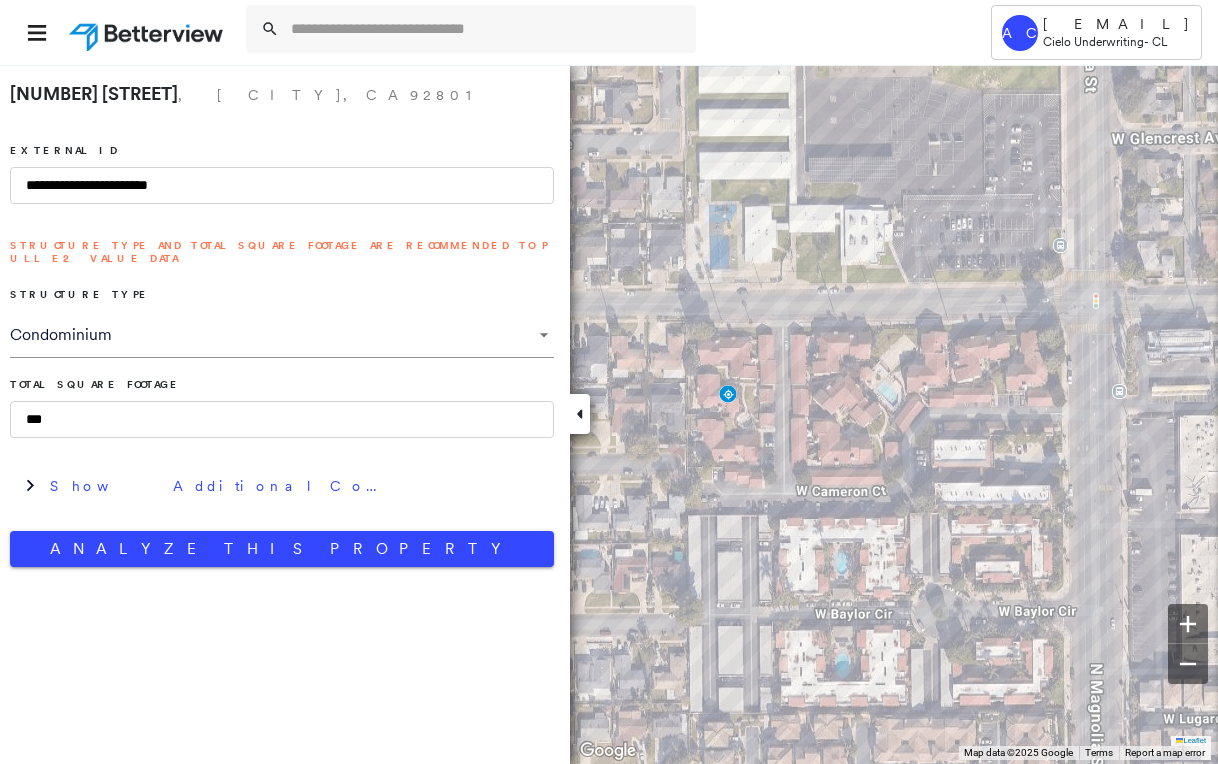 click on "Total Square Footage" at bounding box center (282, 384) 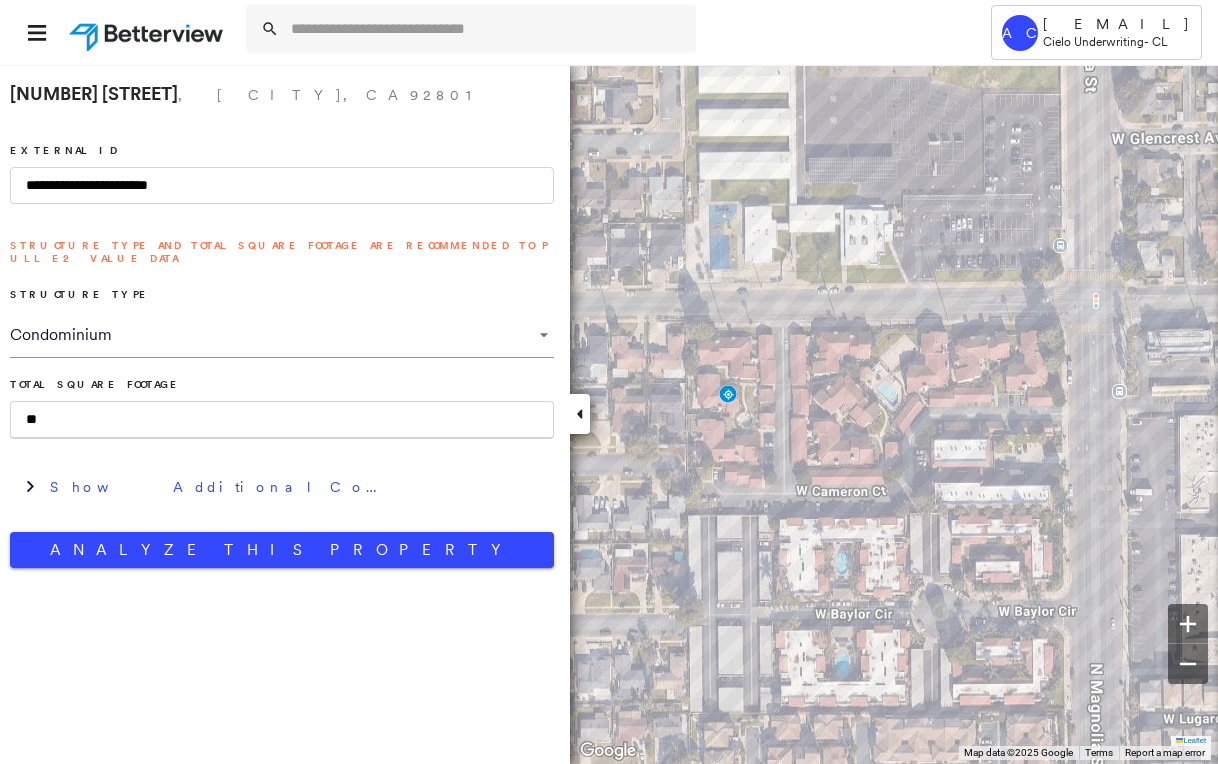 click on "**" at bounding box center (282, 420) 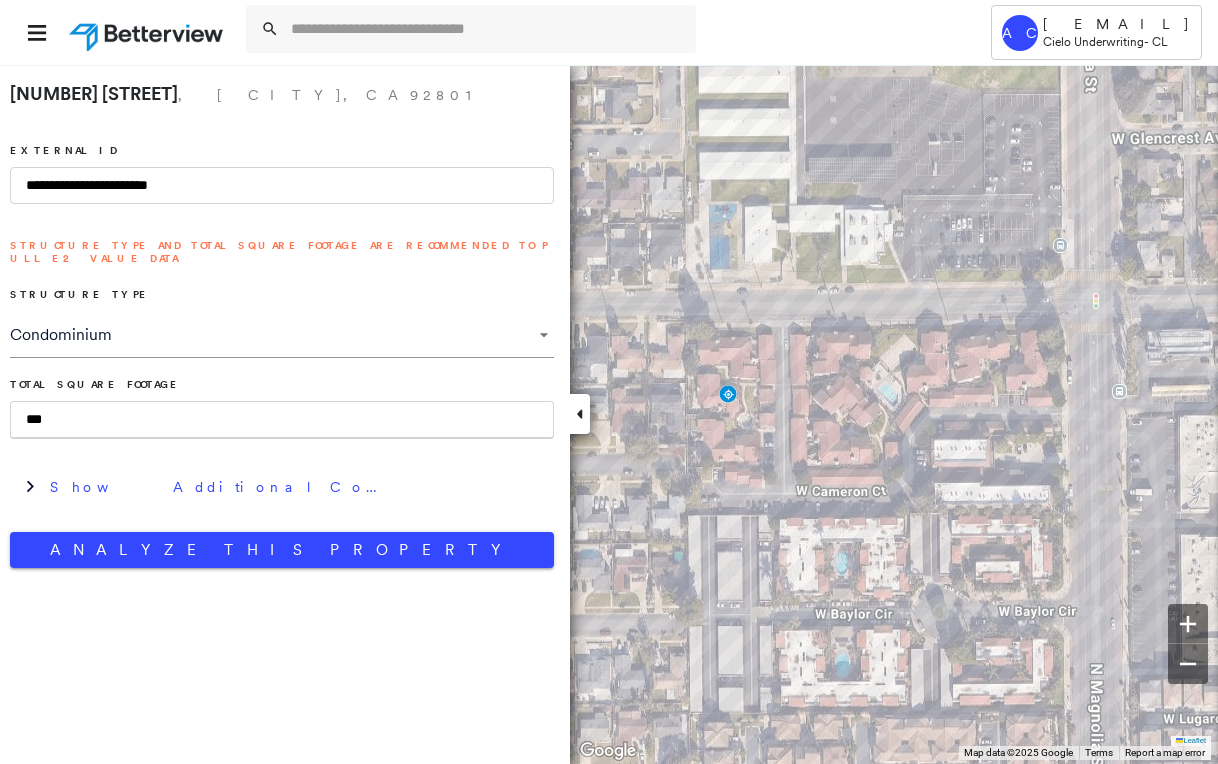 click on "**********" at bounding box center [282, 363] 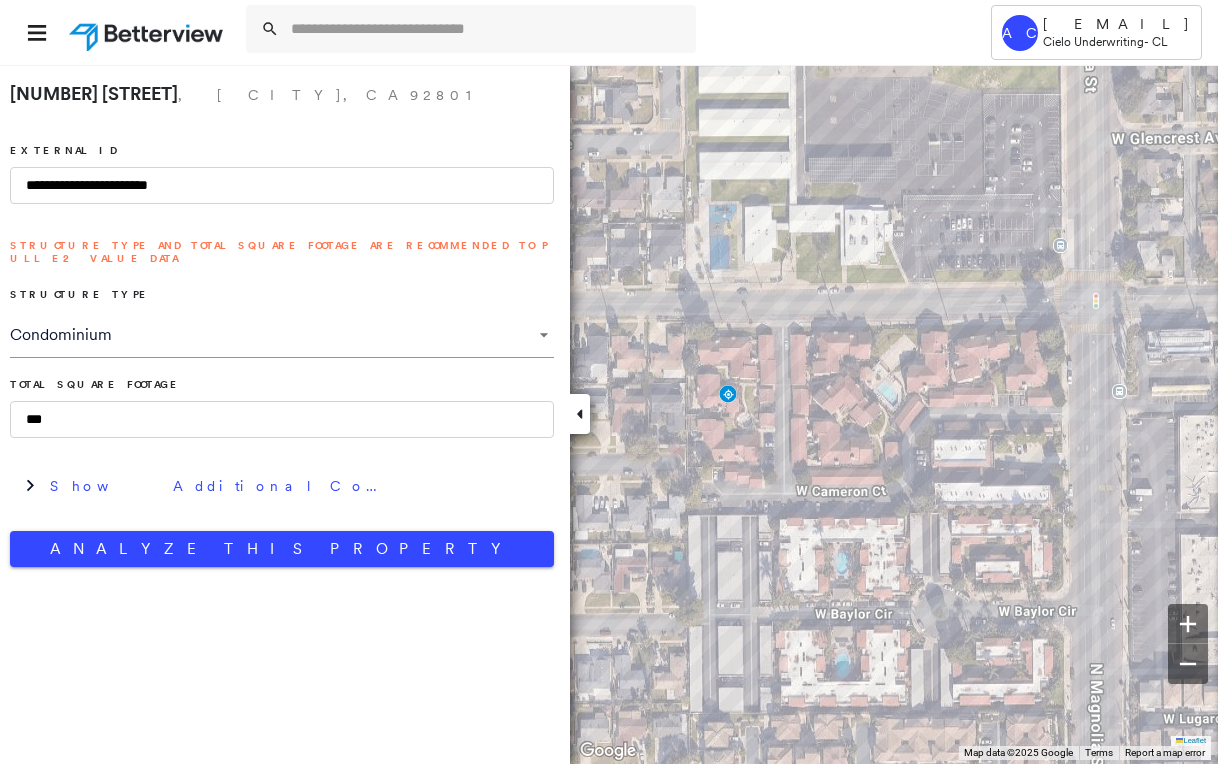 click on "**********" at bounding box center [282, 363] 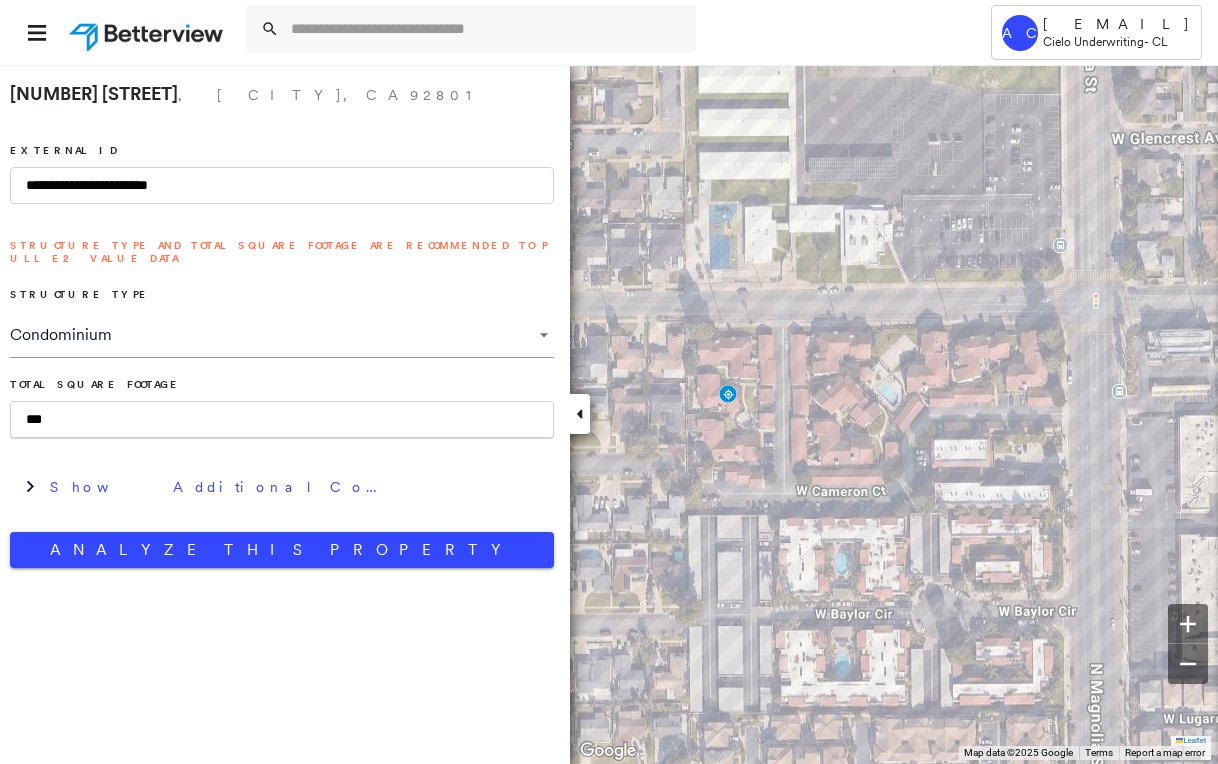click on "***" at bounding box center (282, 420) 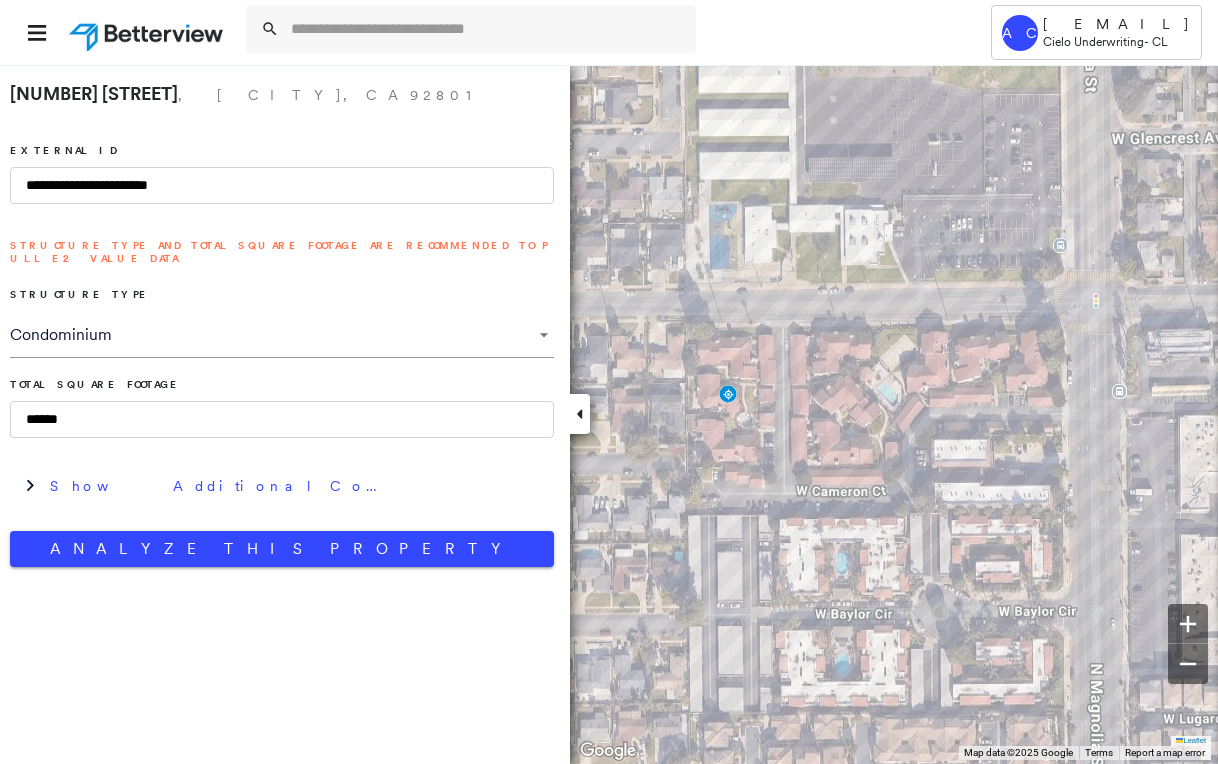 click on "Total Square Footage   ******" at bounding box center (282, 408) 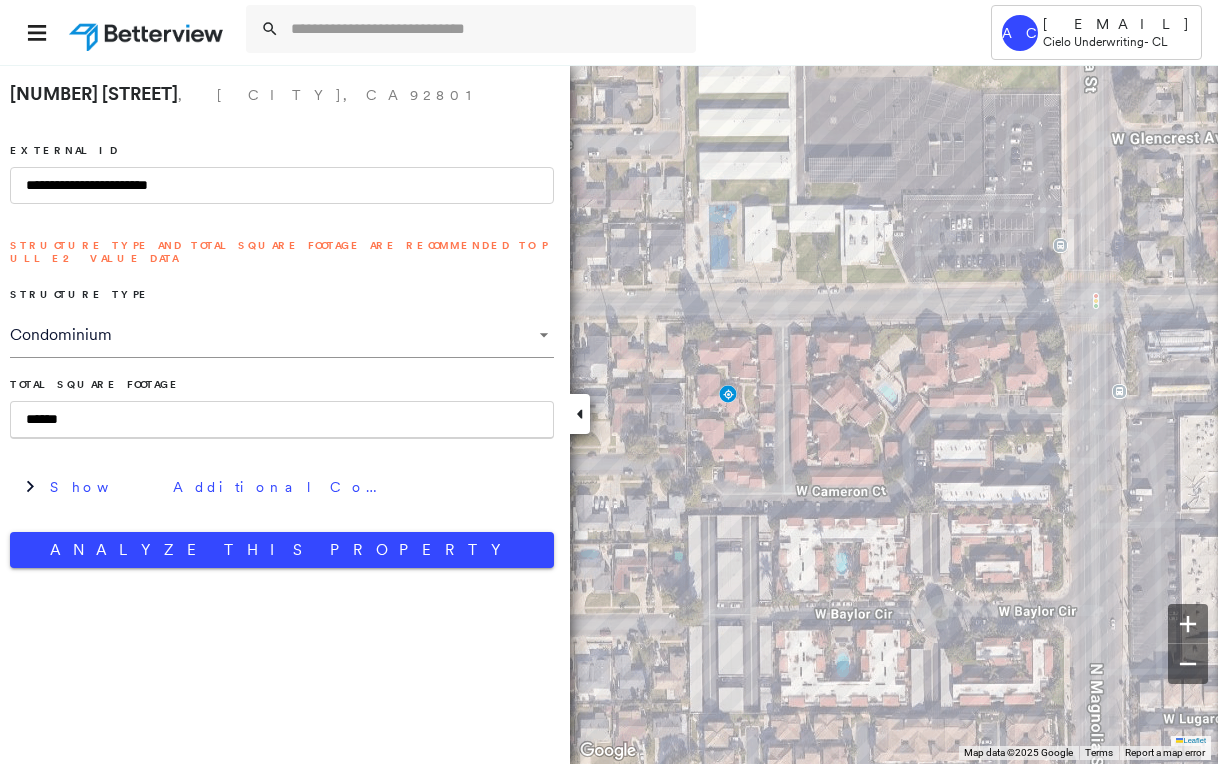 click on "******" at bounding box center [282, 420] 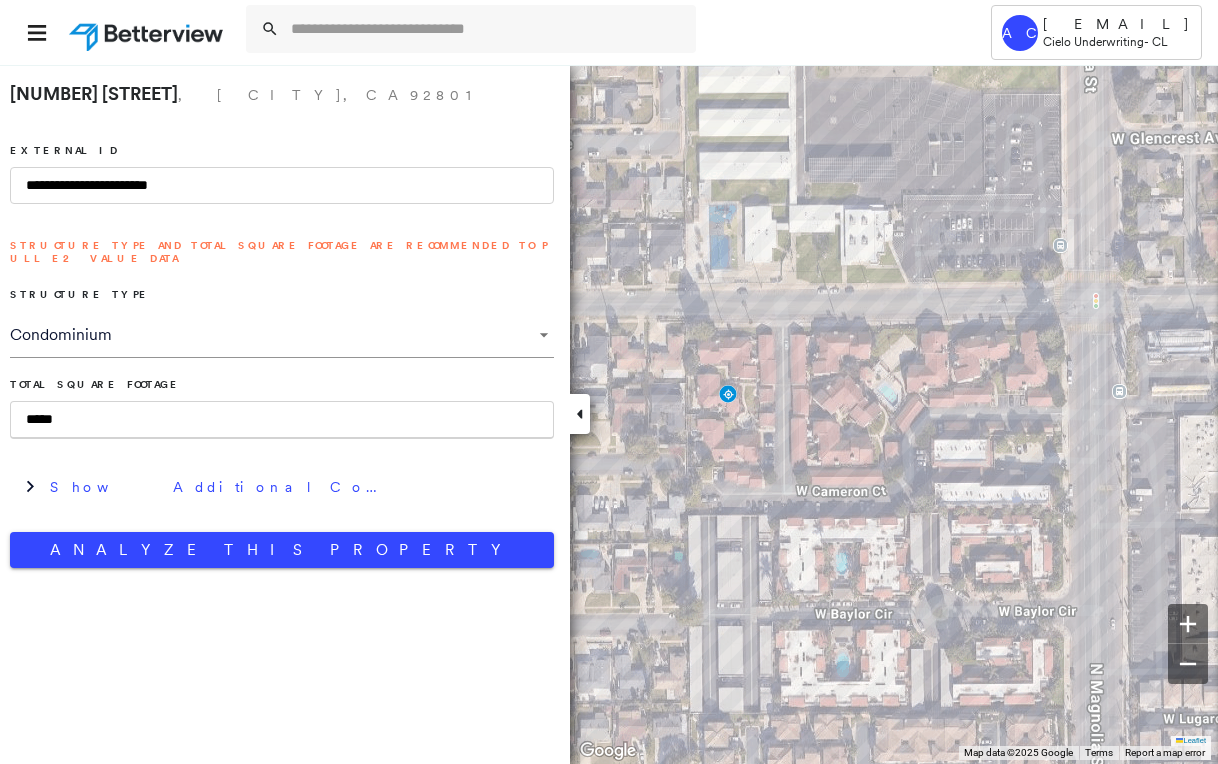 click on "*****" at bounding box center [282, 420] 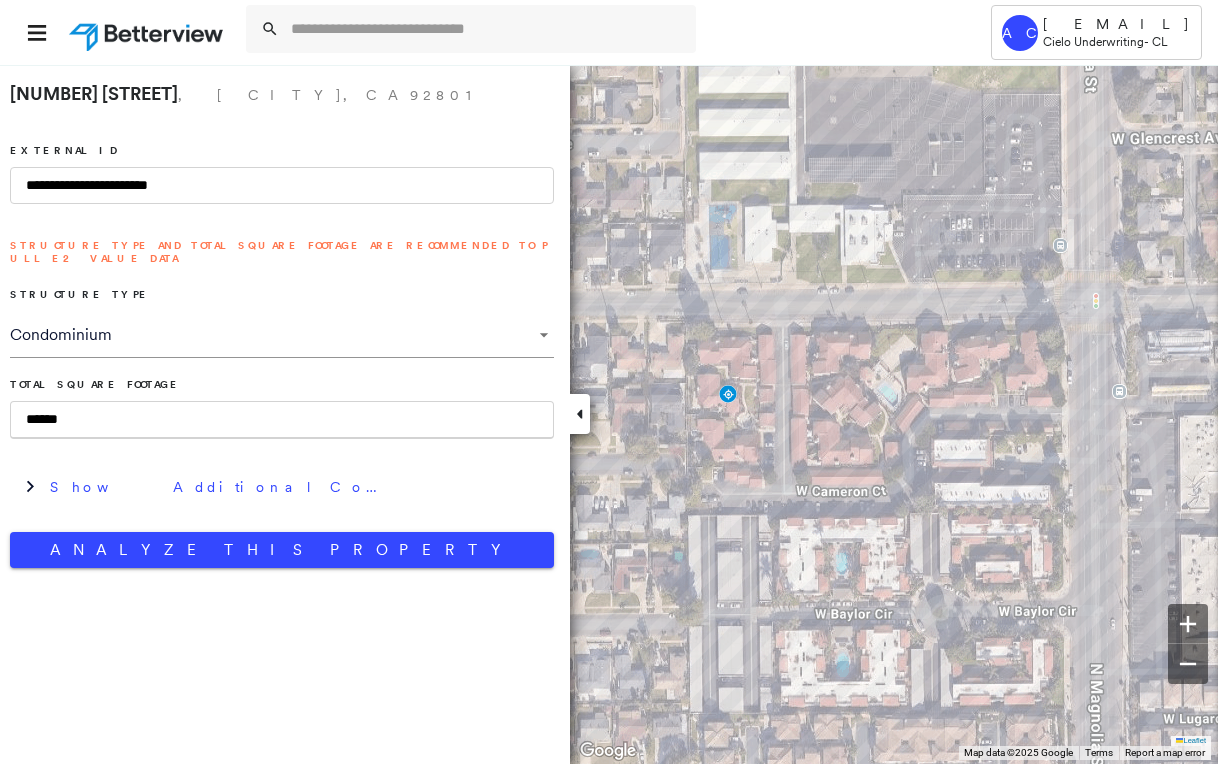 click on "Total Square Footage   ******" at bounding box center [282, 408] 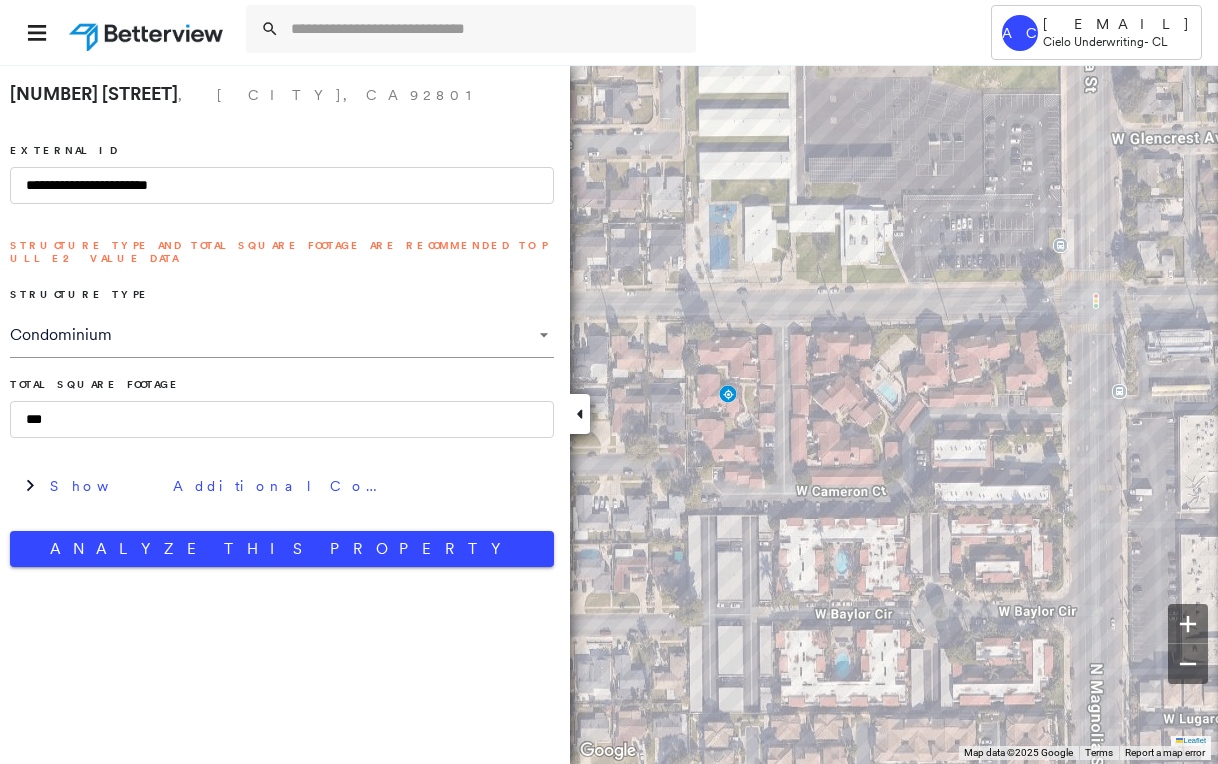 click on "Total Square Footage" at bounding box center (282, 384) 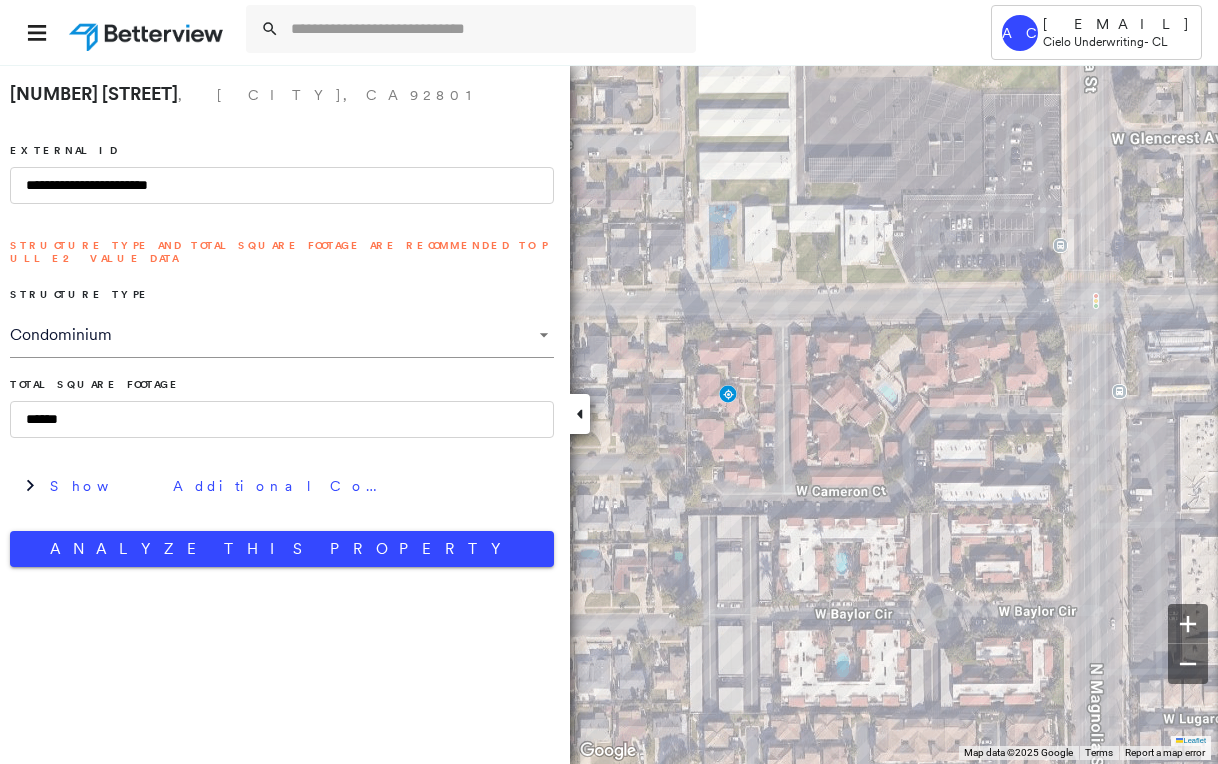 type on "*****" 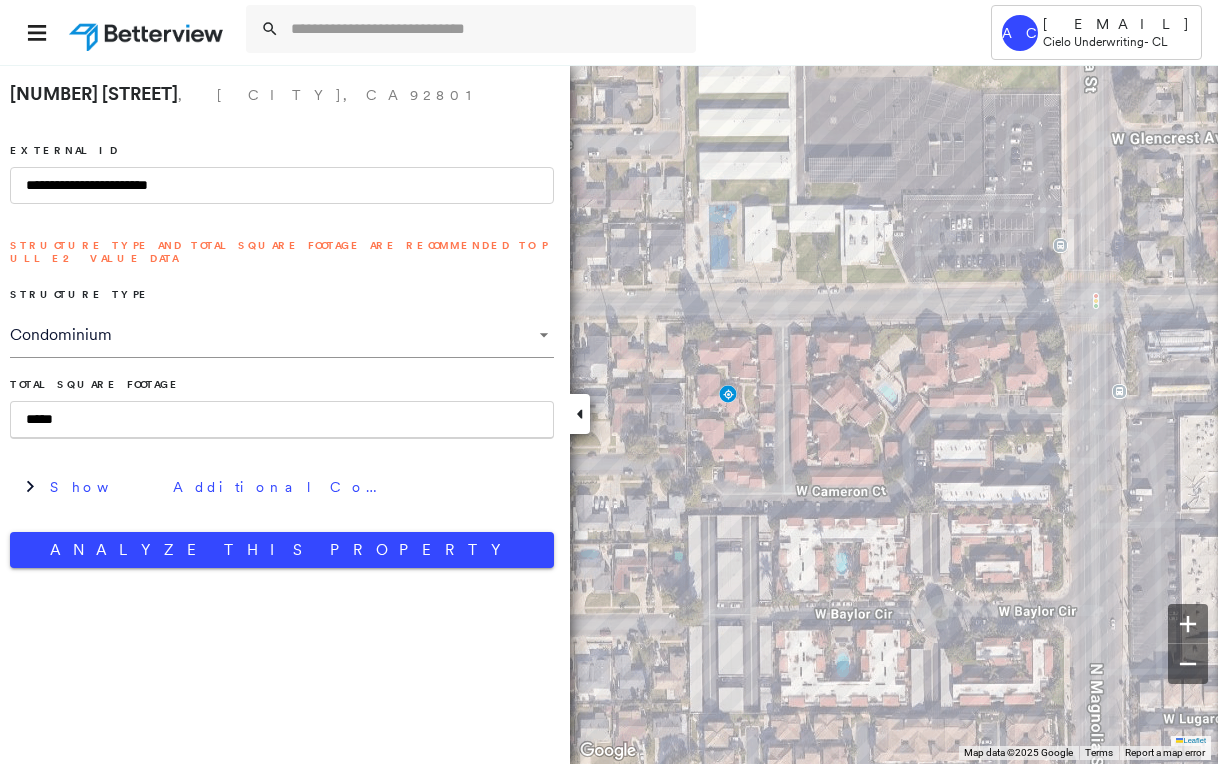 click on "*****" at bounding box center (282, 420) 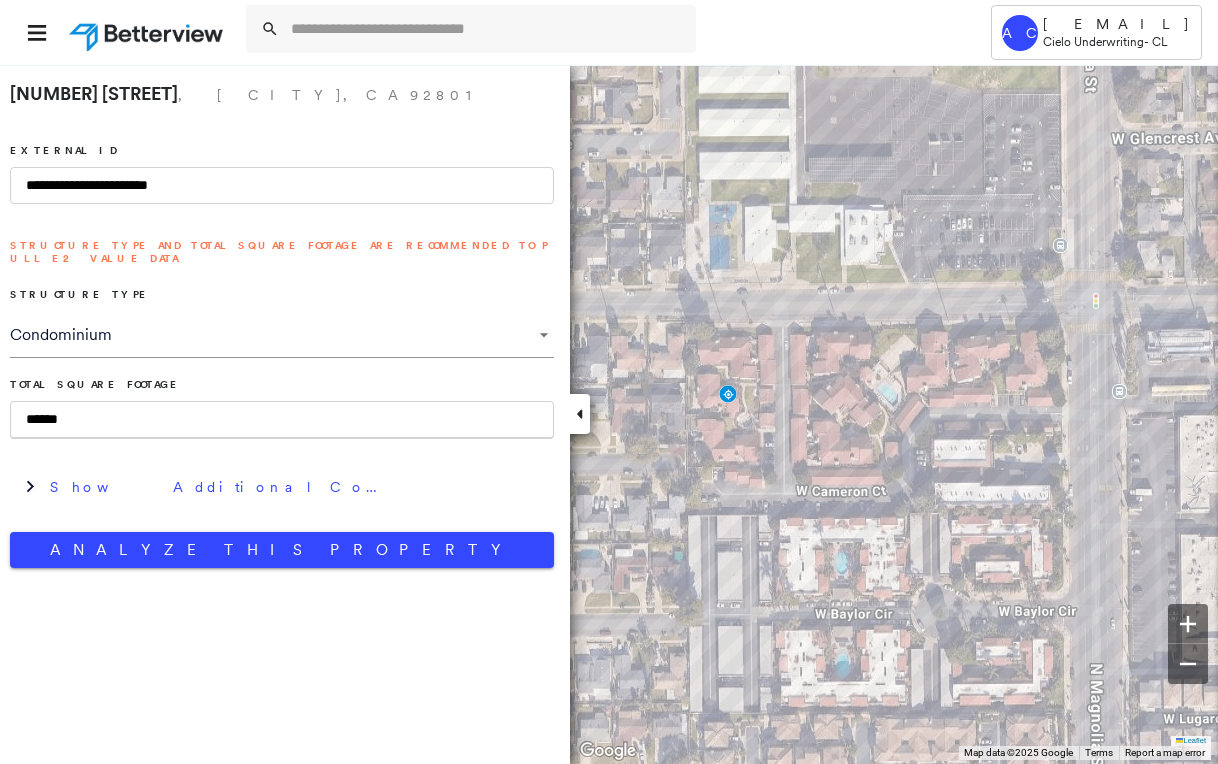 click on "Total Square Footage" at bounding box center [282, 384] 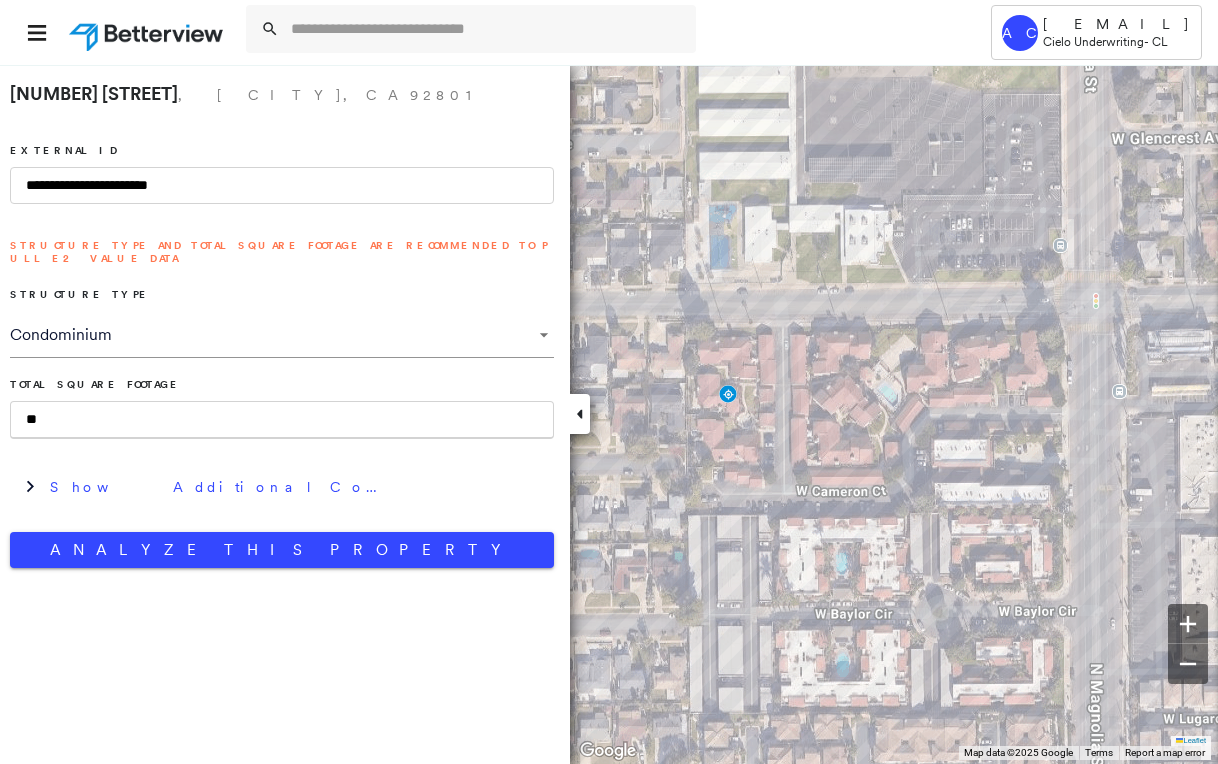 click on "**" at bounding box center (282, 420) 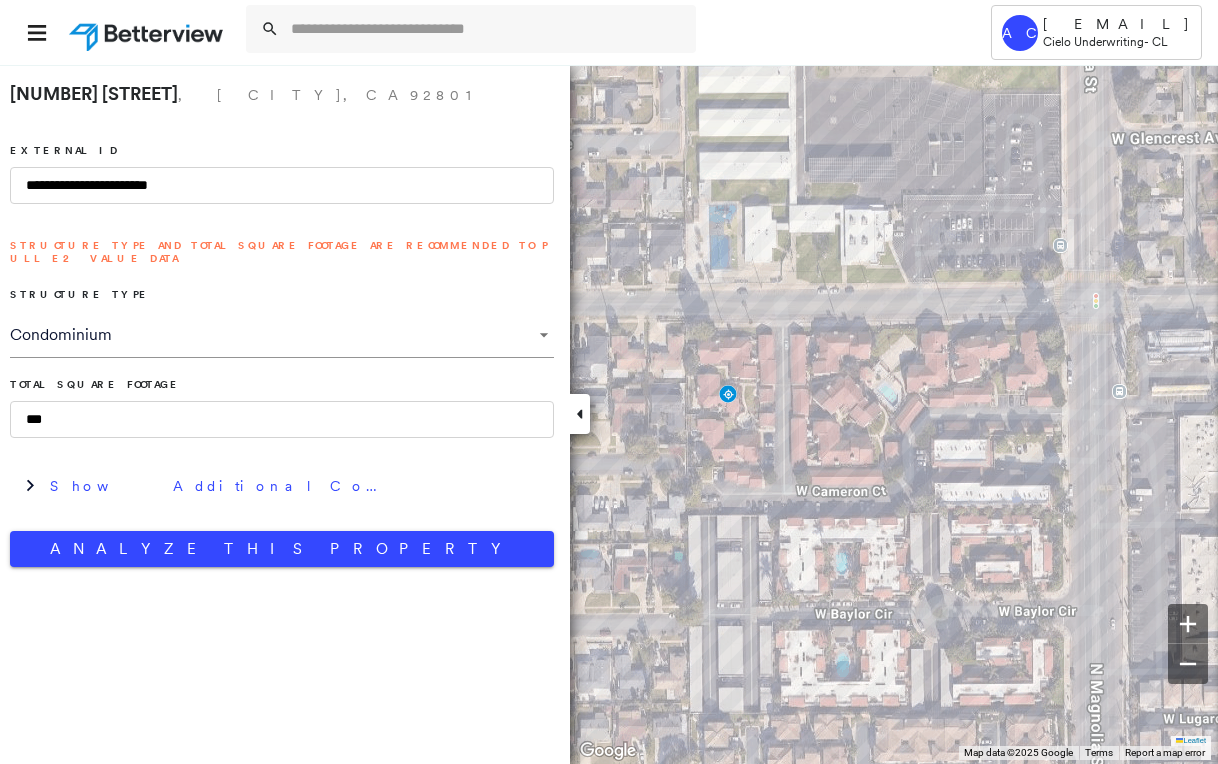 click on "Total Square Footage   ***" at bounding box center (282, 408) 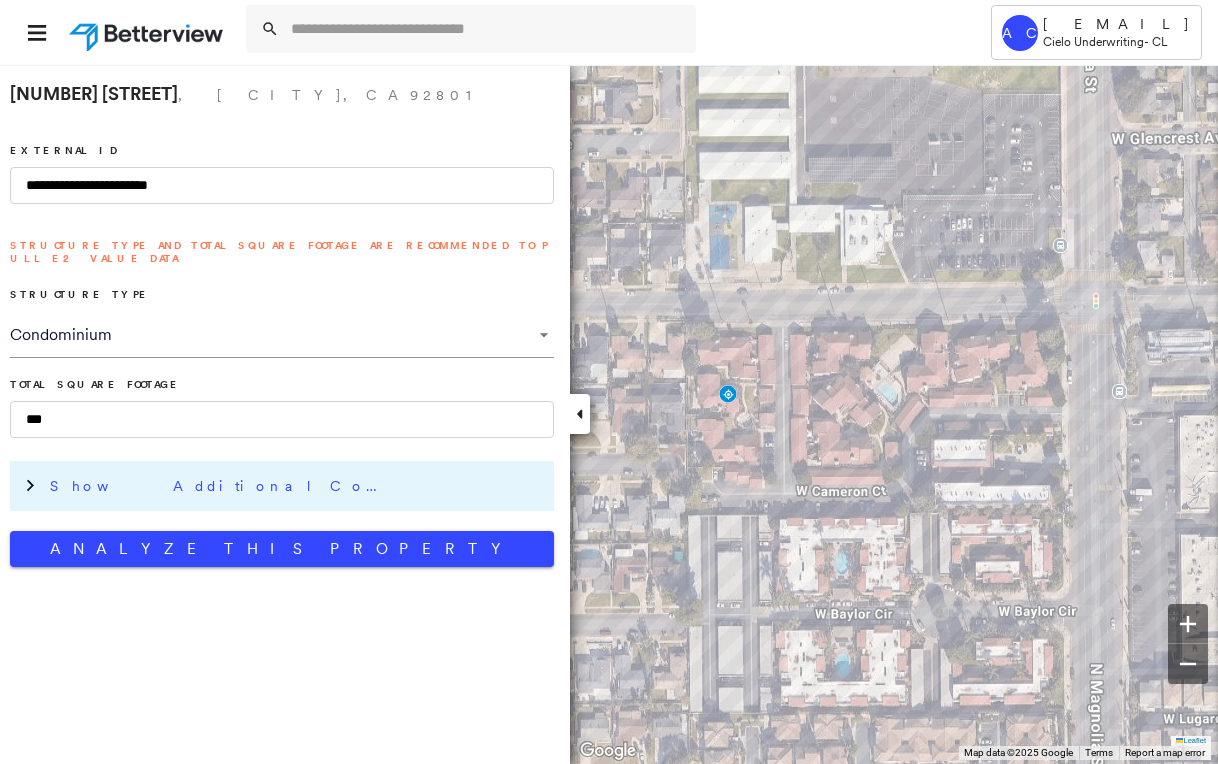 click on "Show Additional Company Data" at bounding box center (297, 486) 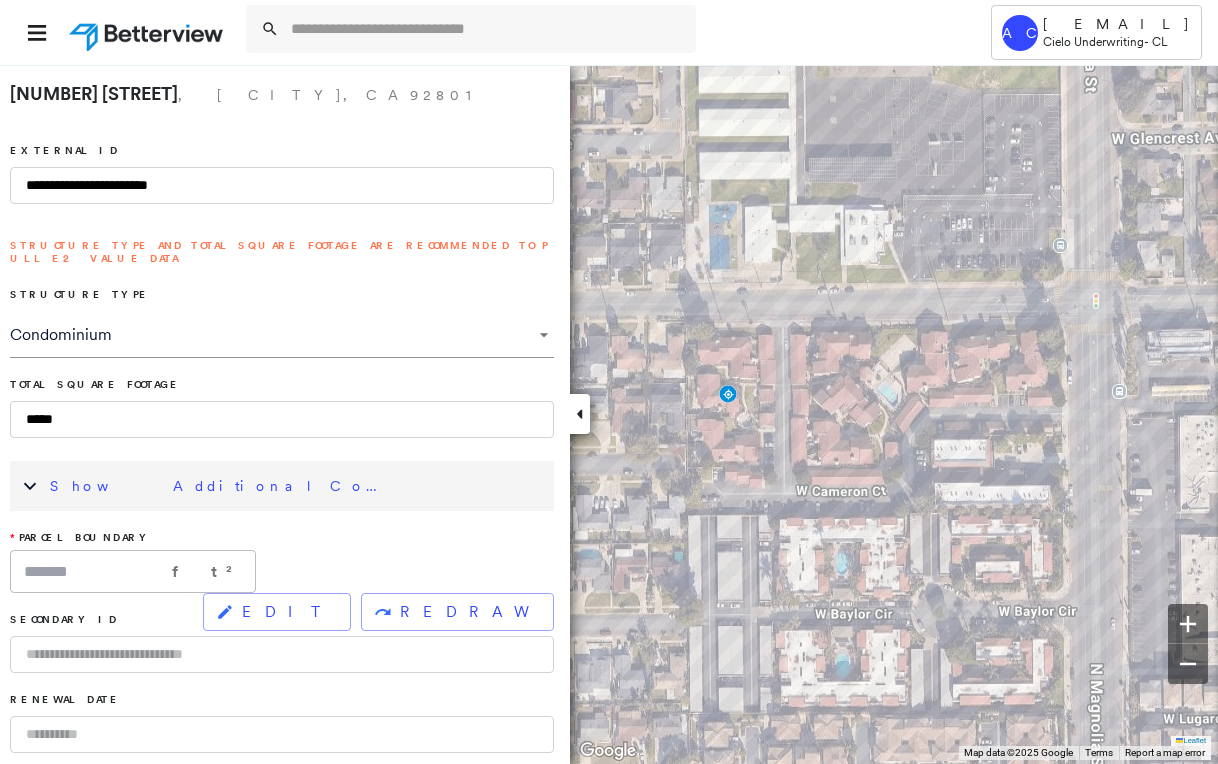 type on "***" 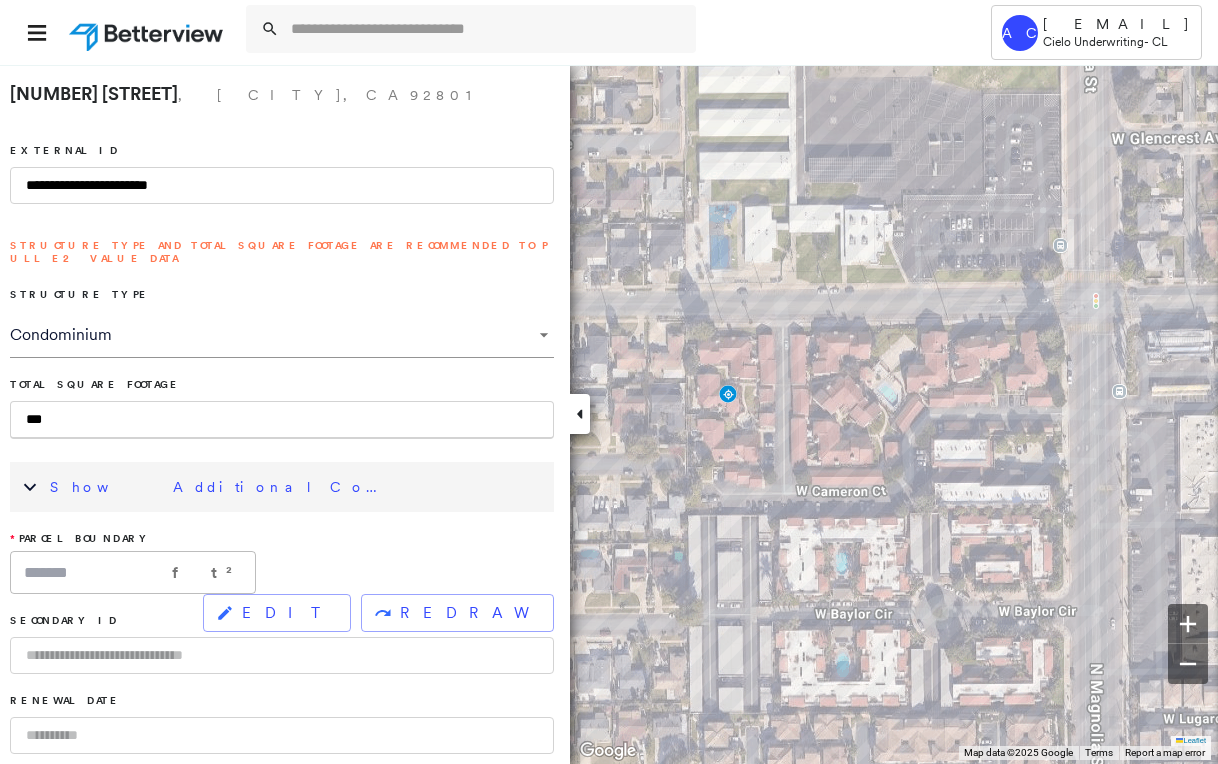 click on "***" at bounding box center [282, 420] 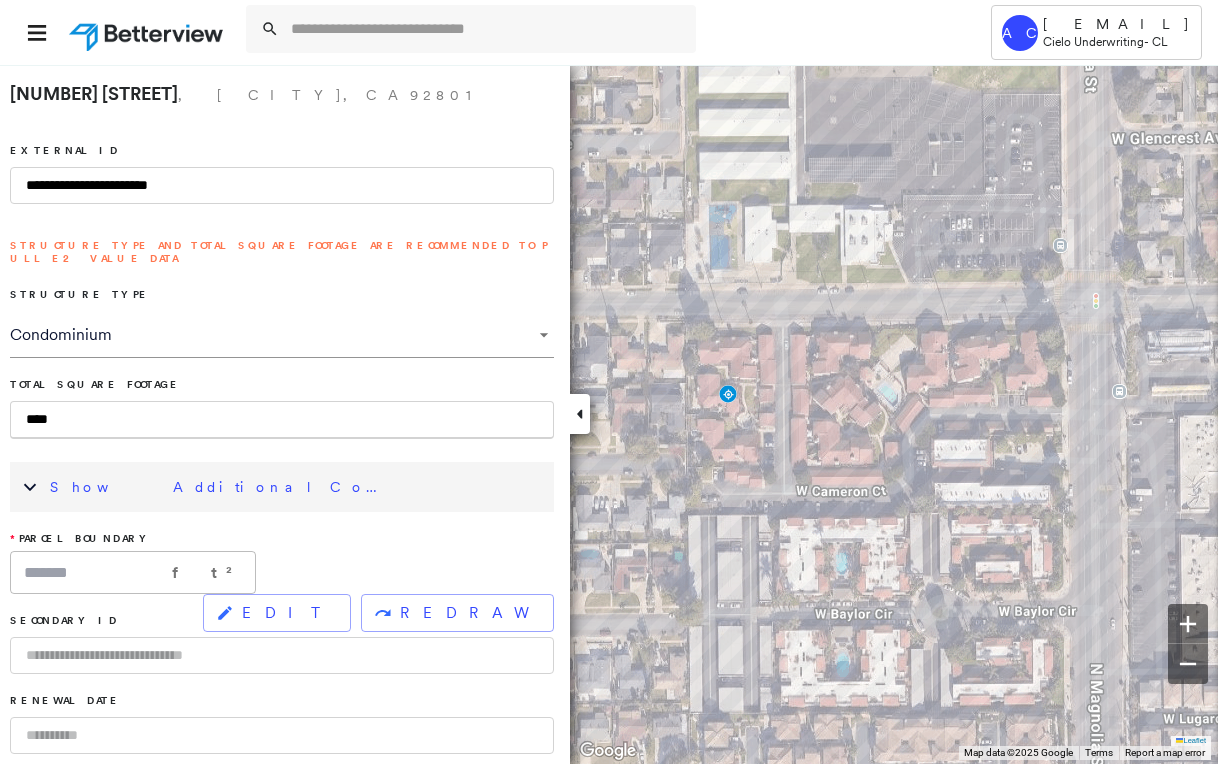 click on "Total Square Footage" at bounding box center (282, 384) 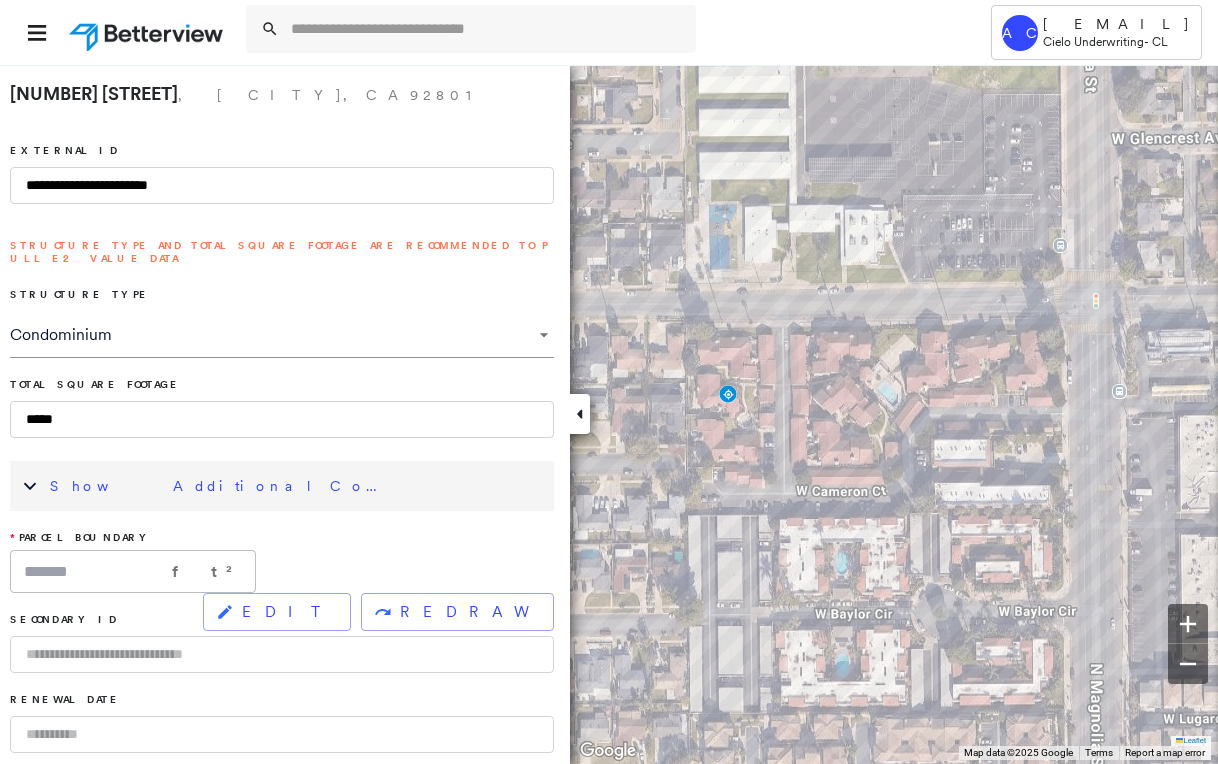 type on "***" 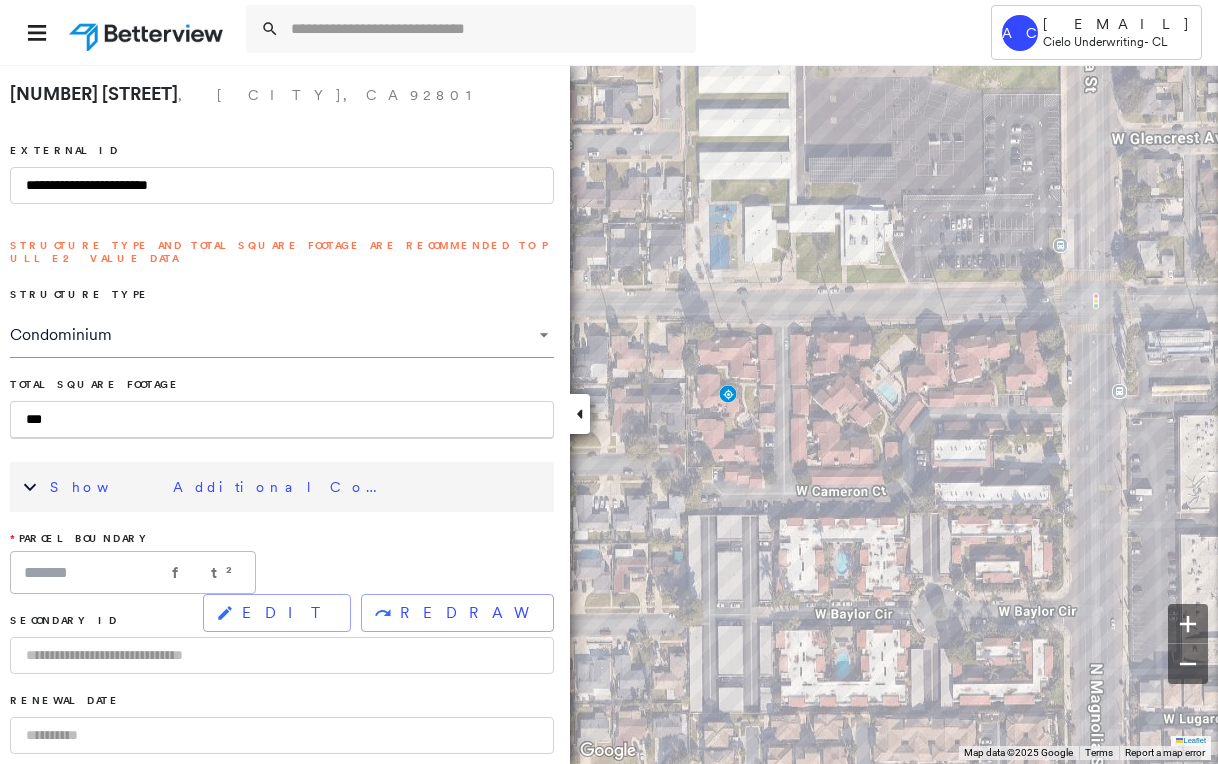 click on "***" at bounding box center (282, 420) 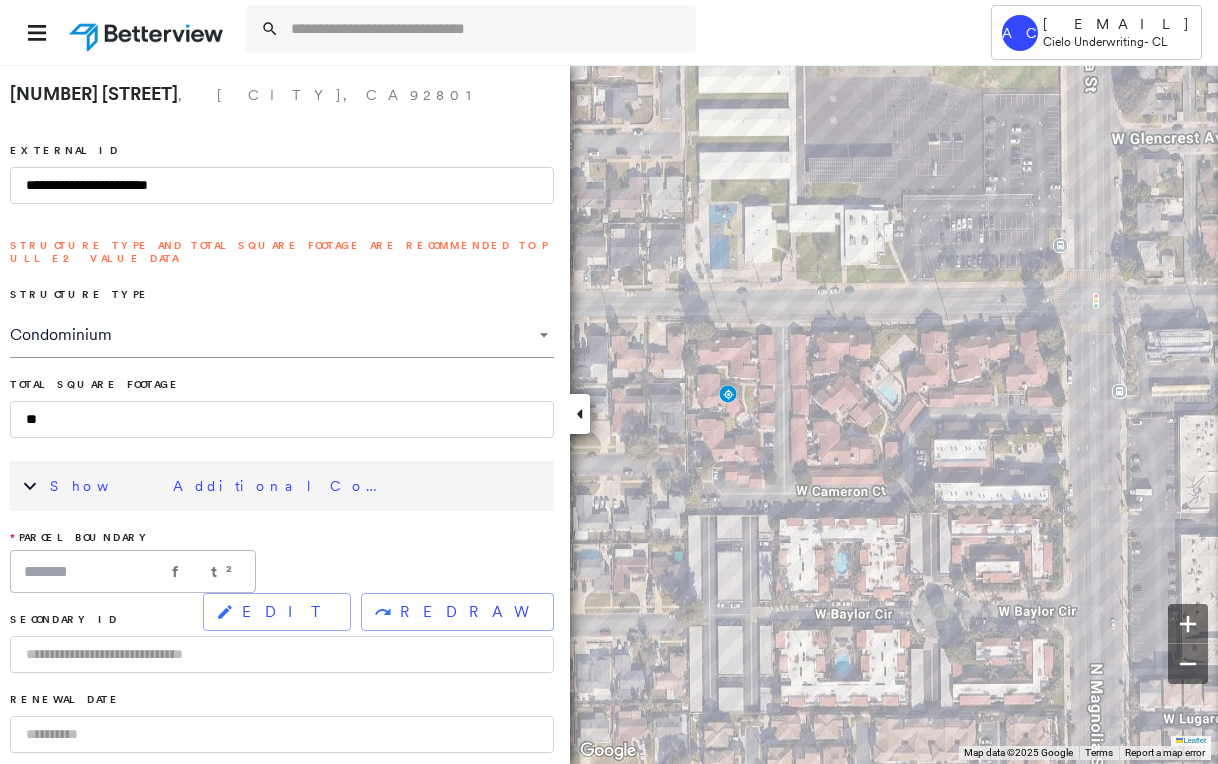 click on "**********" at bounding box center [282, 363] 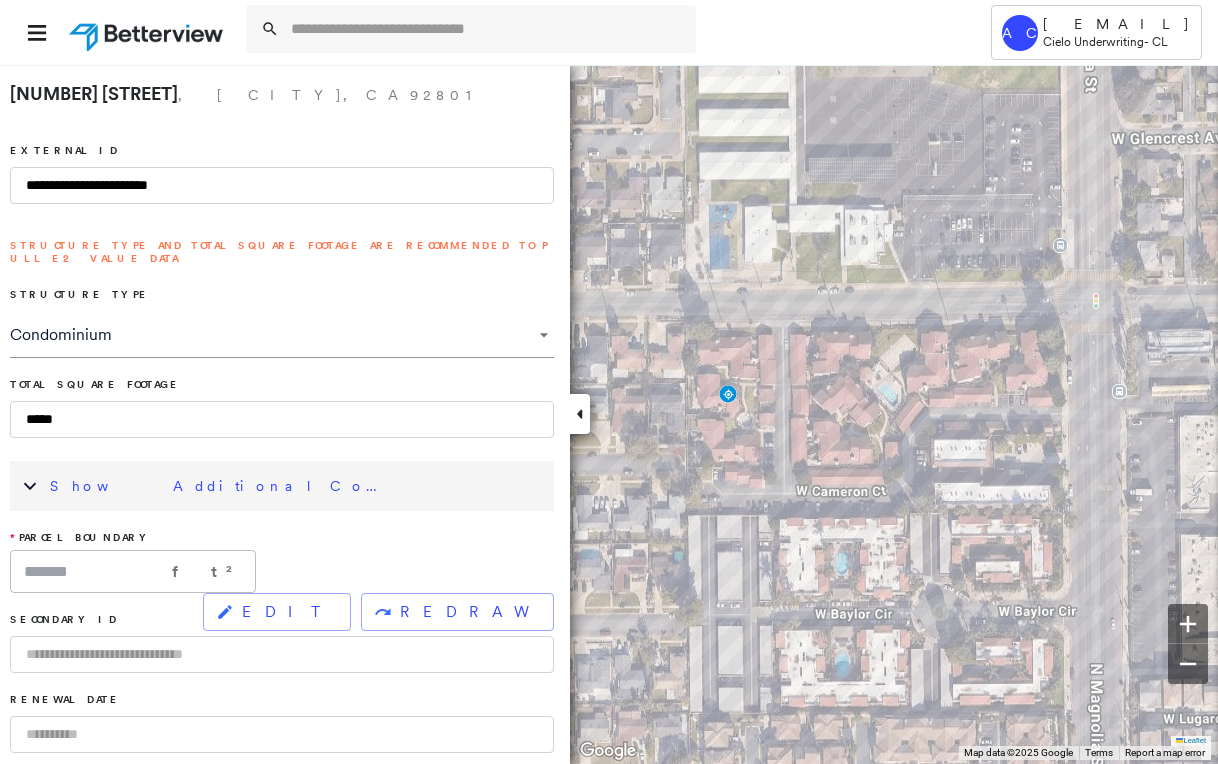 type on "***" 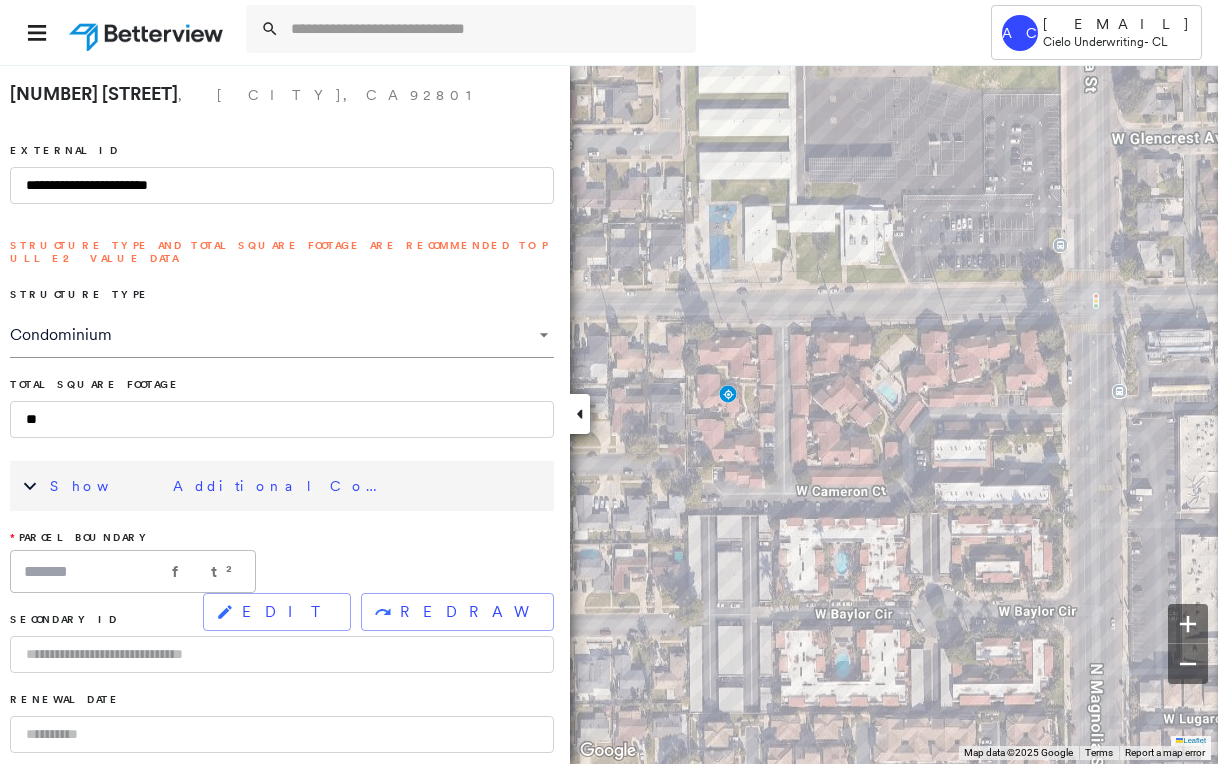 drag, startPoint x: 100, startPoint y: 439, endPoint x: 109, endPoint y: 407, distance: 33.24154 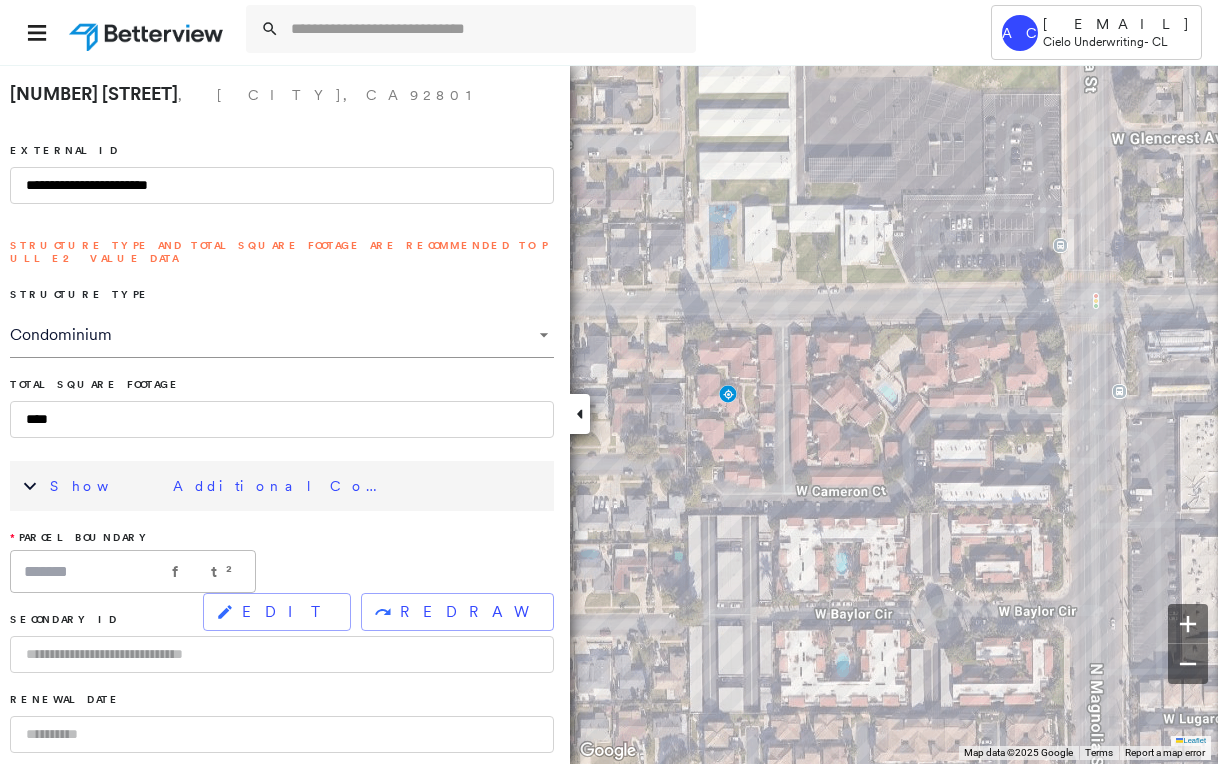 type on "*****" 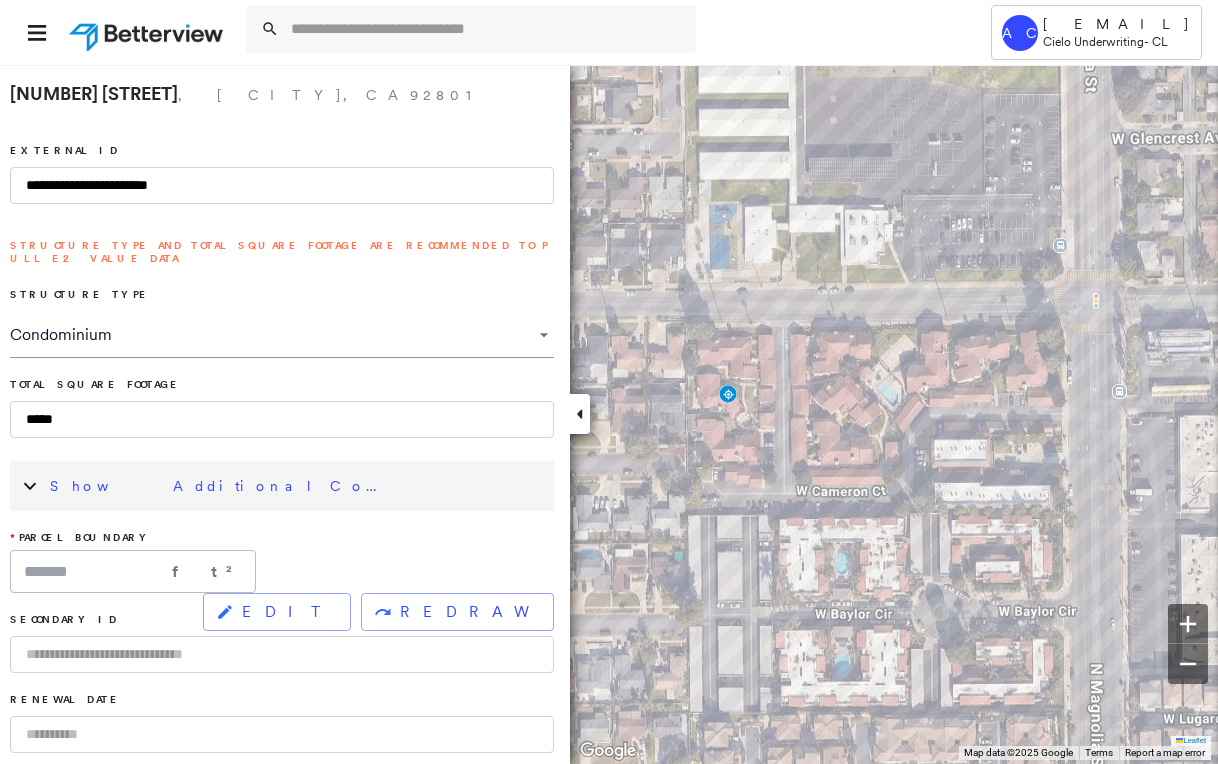 click on "*****" at bounding box center (282, 419) 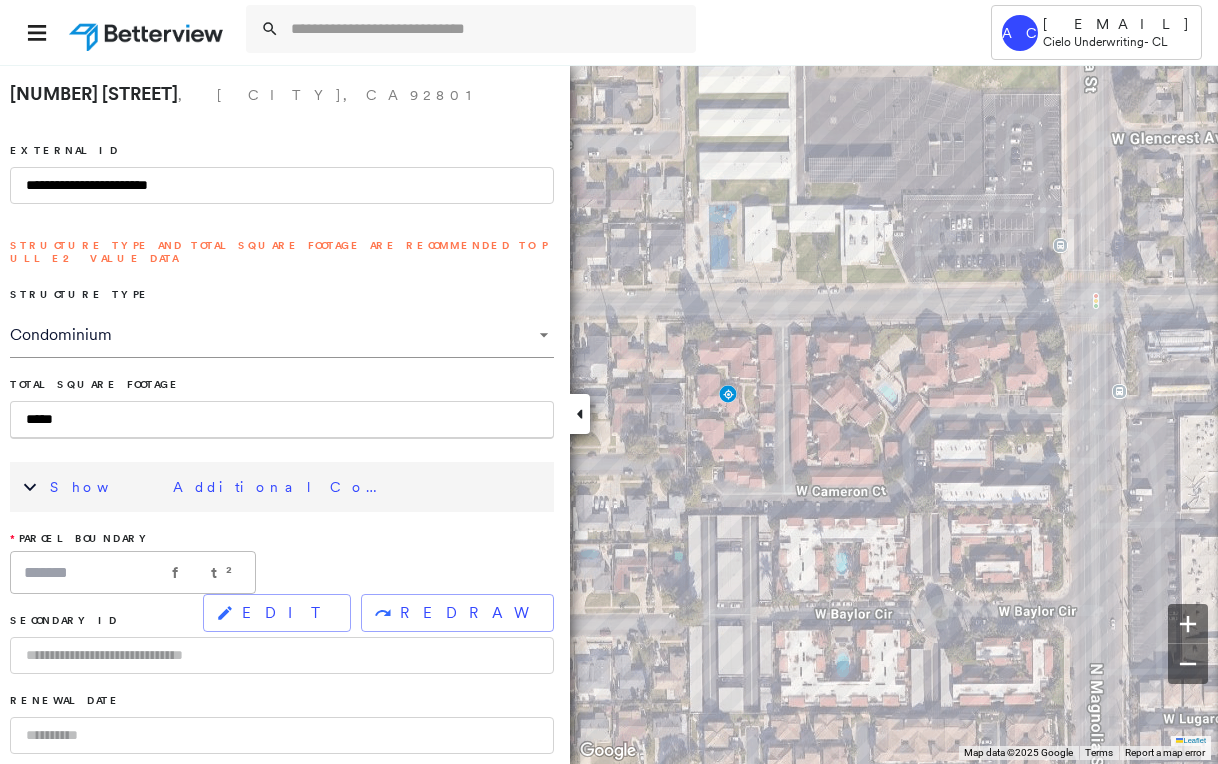 drag, startPoint x: 119, startPoint y: 405, endPoint x: 136, endPoint y: 407, distance: 17.117243 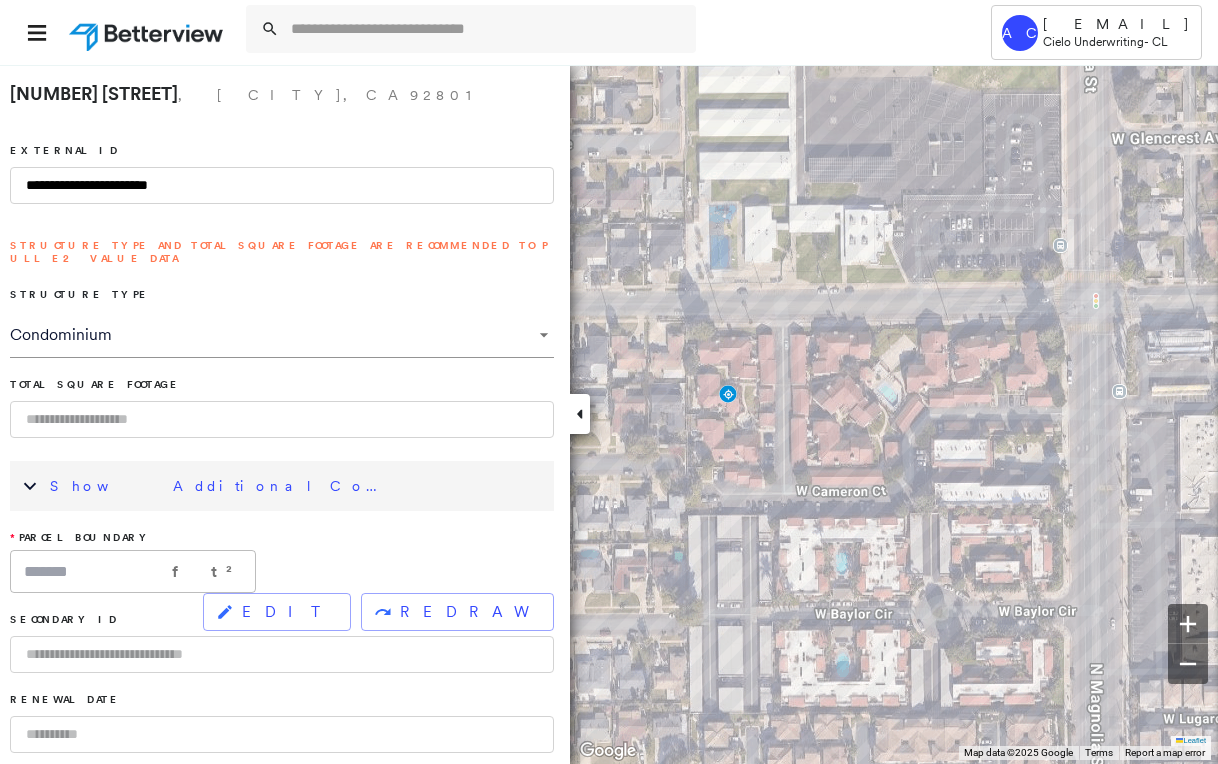 click on "Total Square Footage" at bounding box center (282, 408) 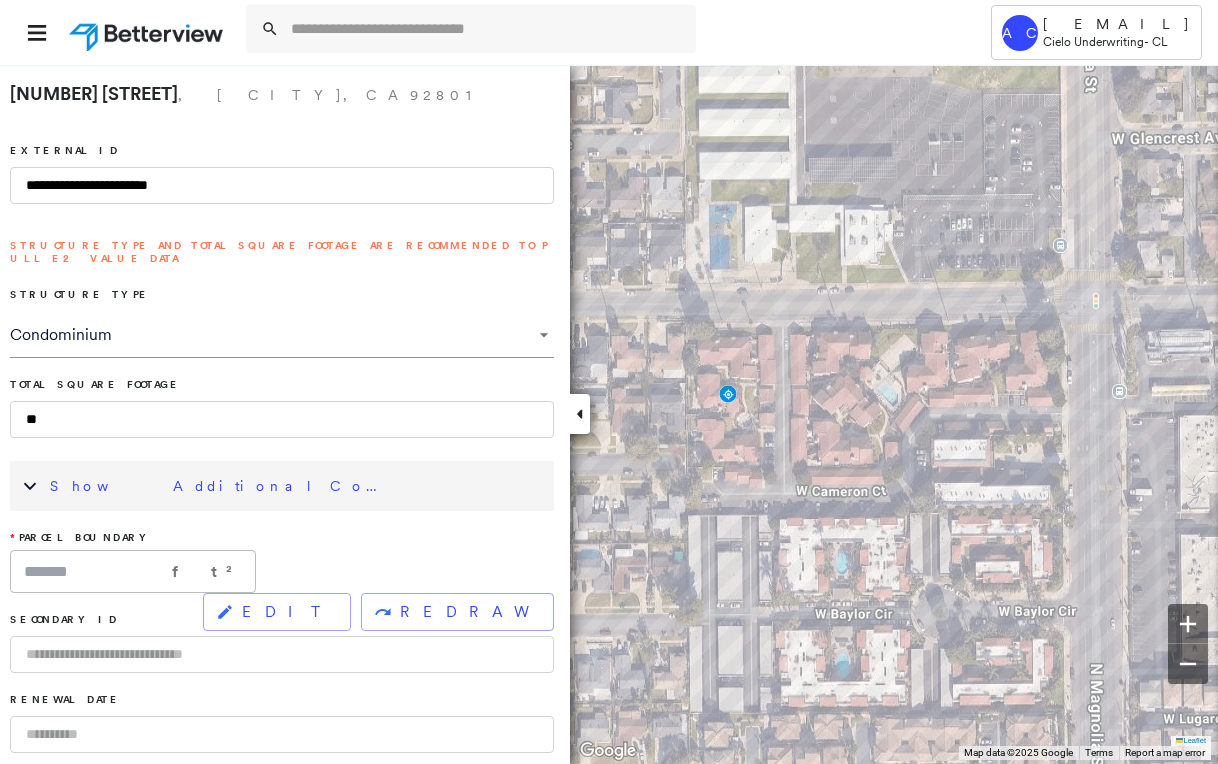 click on "Total Square Footage" at bounding box center [282, 384] 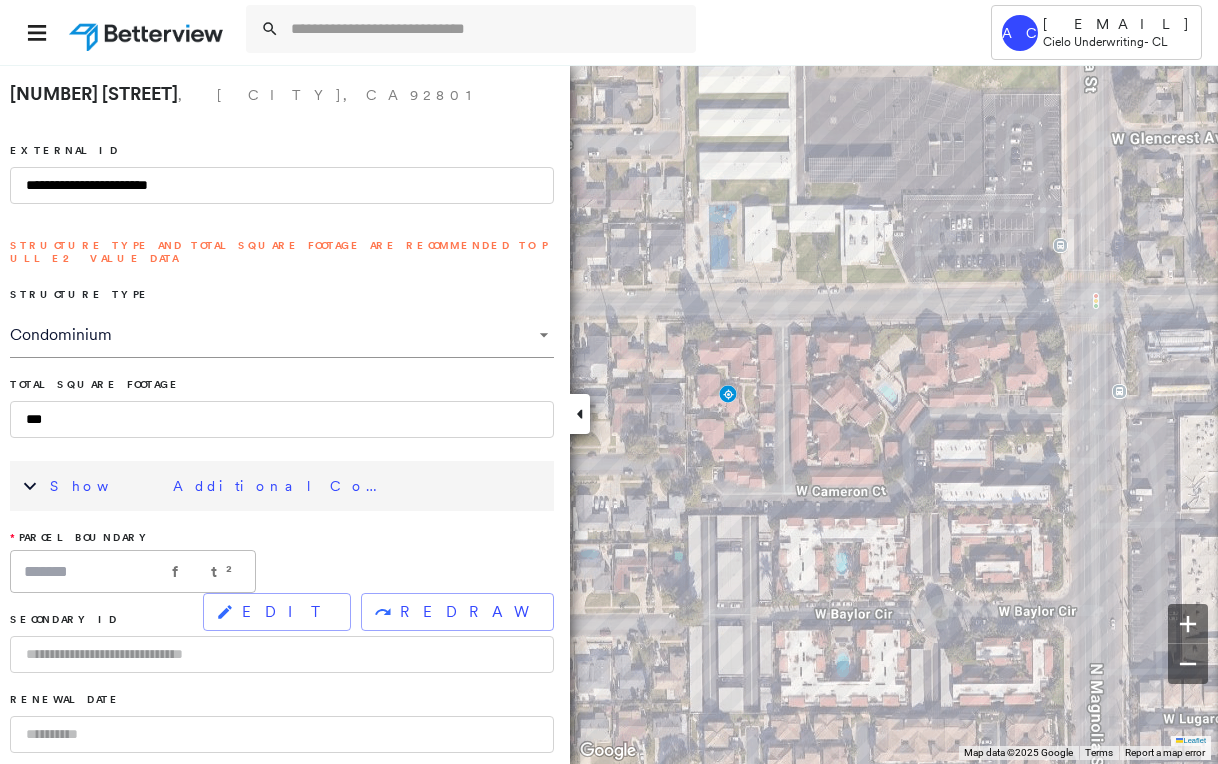 type on "****" 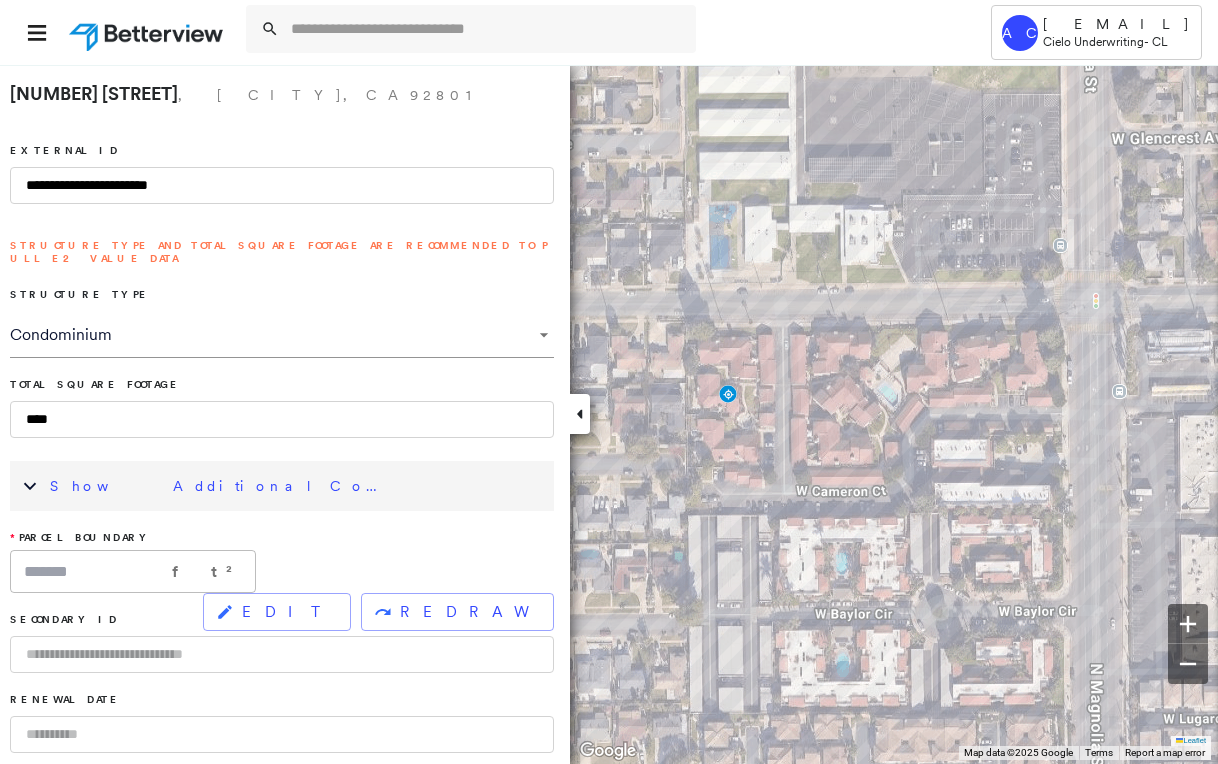 click on "****" at bounding box center (282, 419) 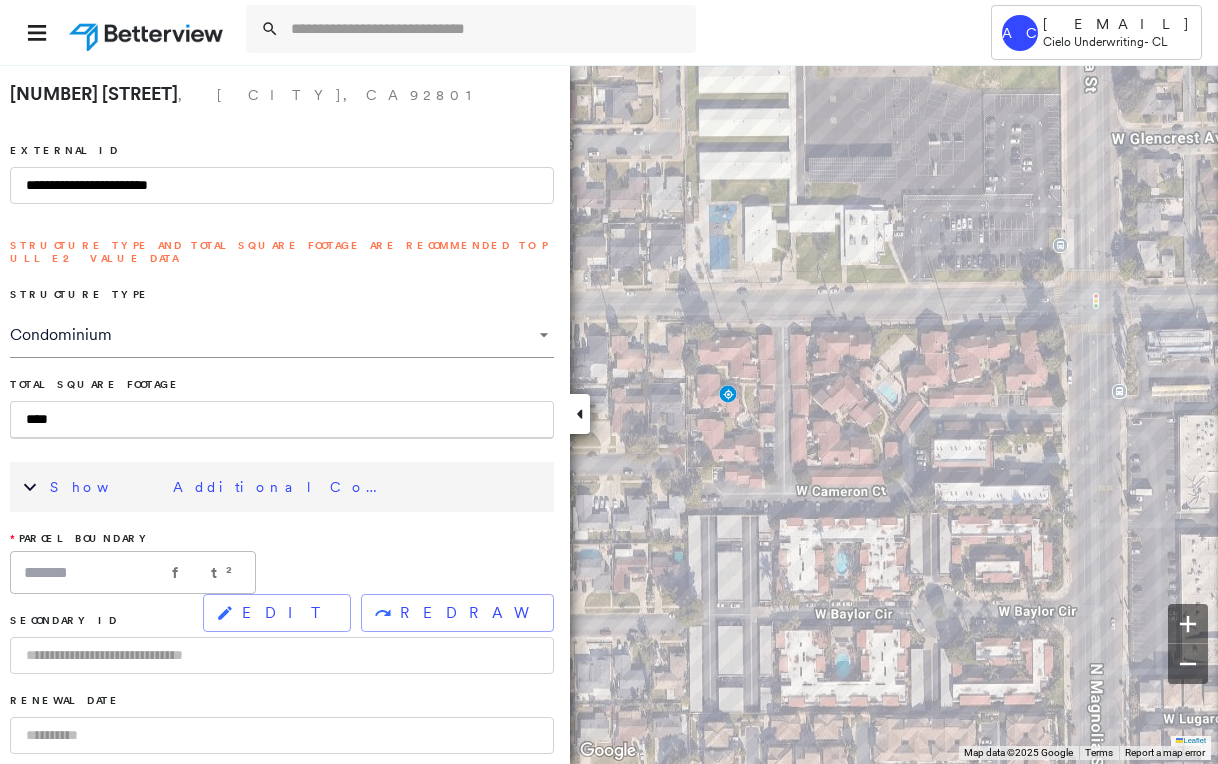 click on "****" at bounding box center [282, 420] 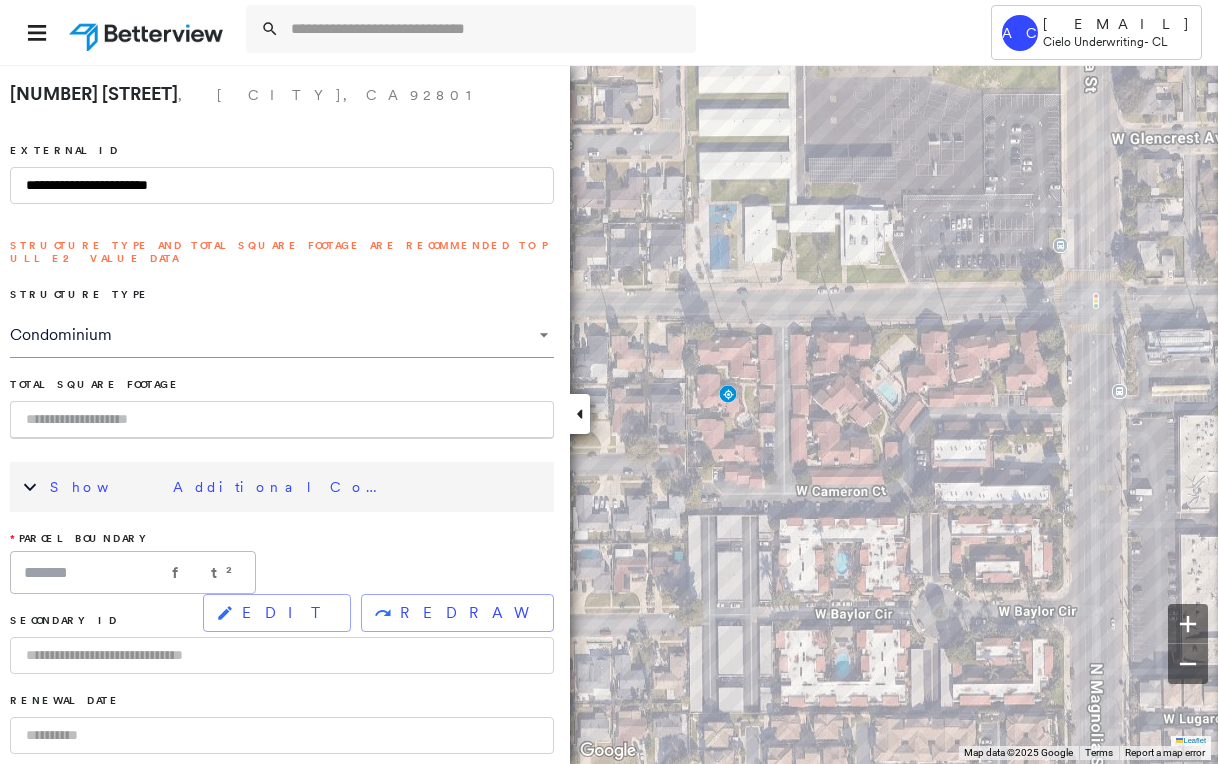 click at bounding box center [282, 420] 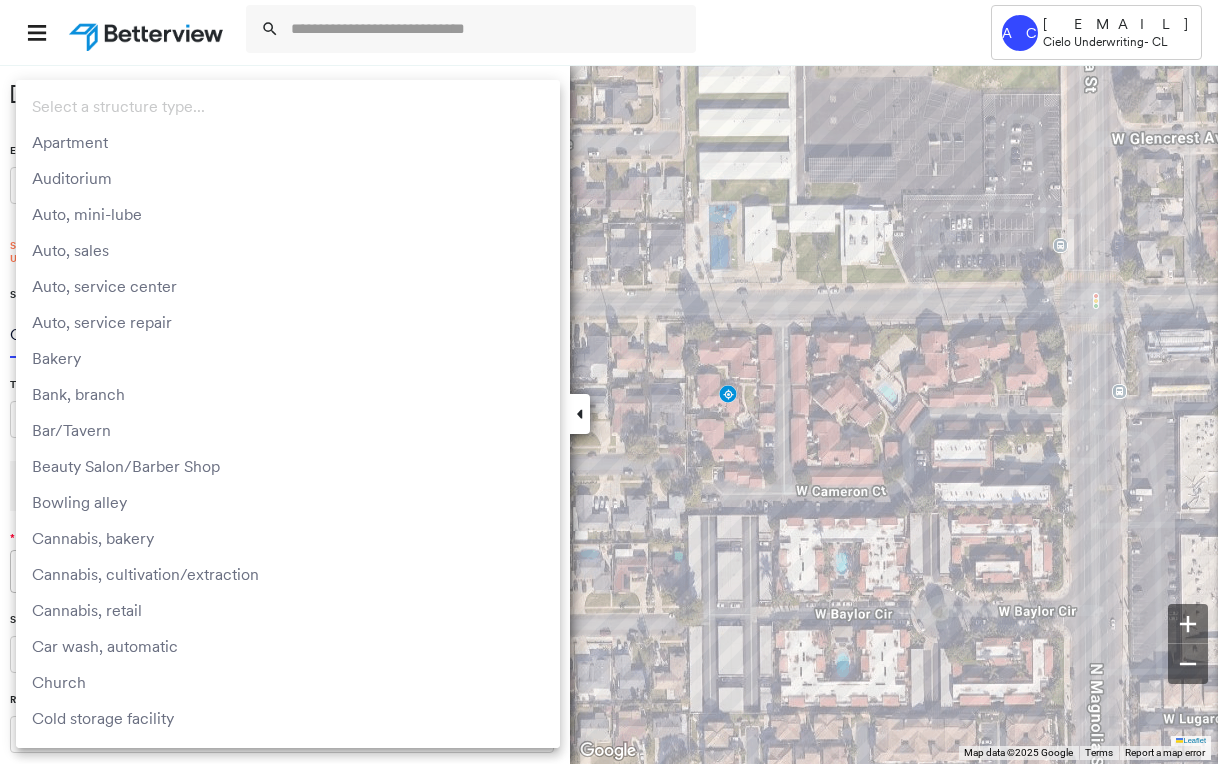 click on "**********" at bounding box center (609, 382) 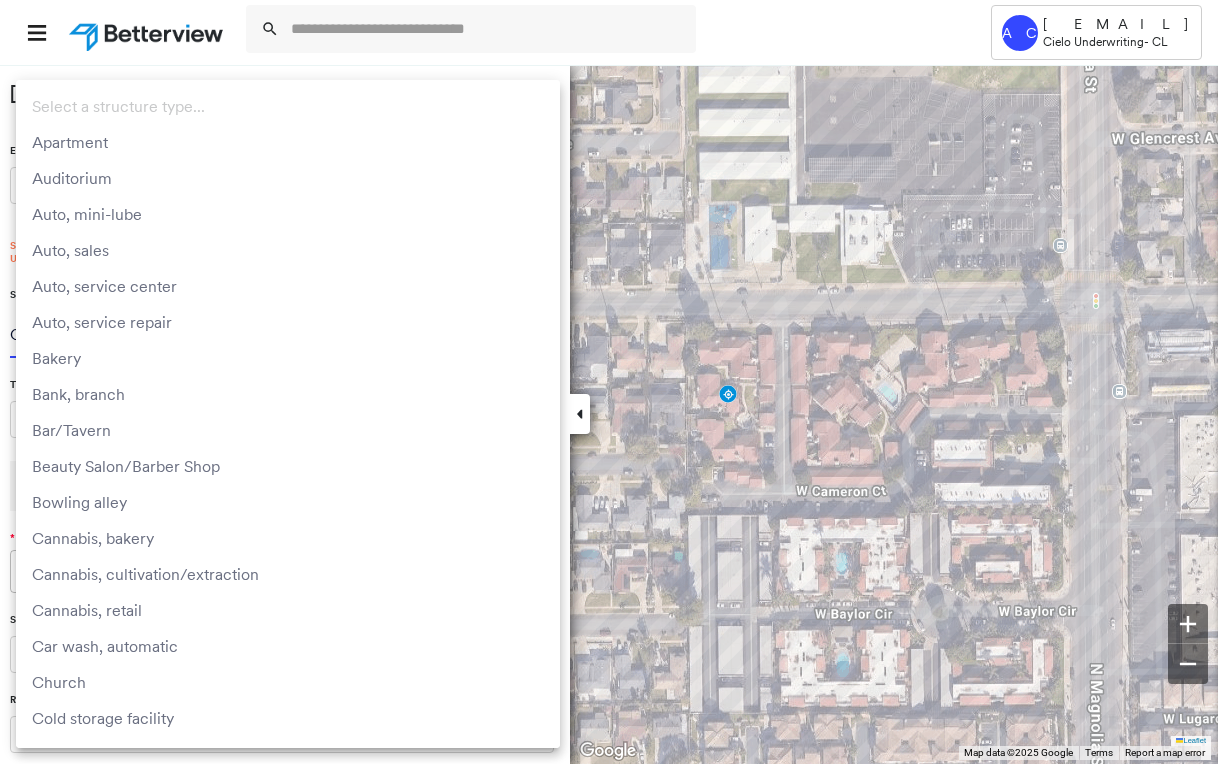 scroll, scrollTop: 448, scrollLeft: 0, axis: vertical 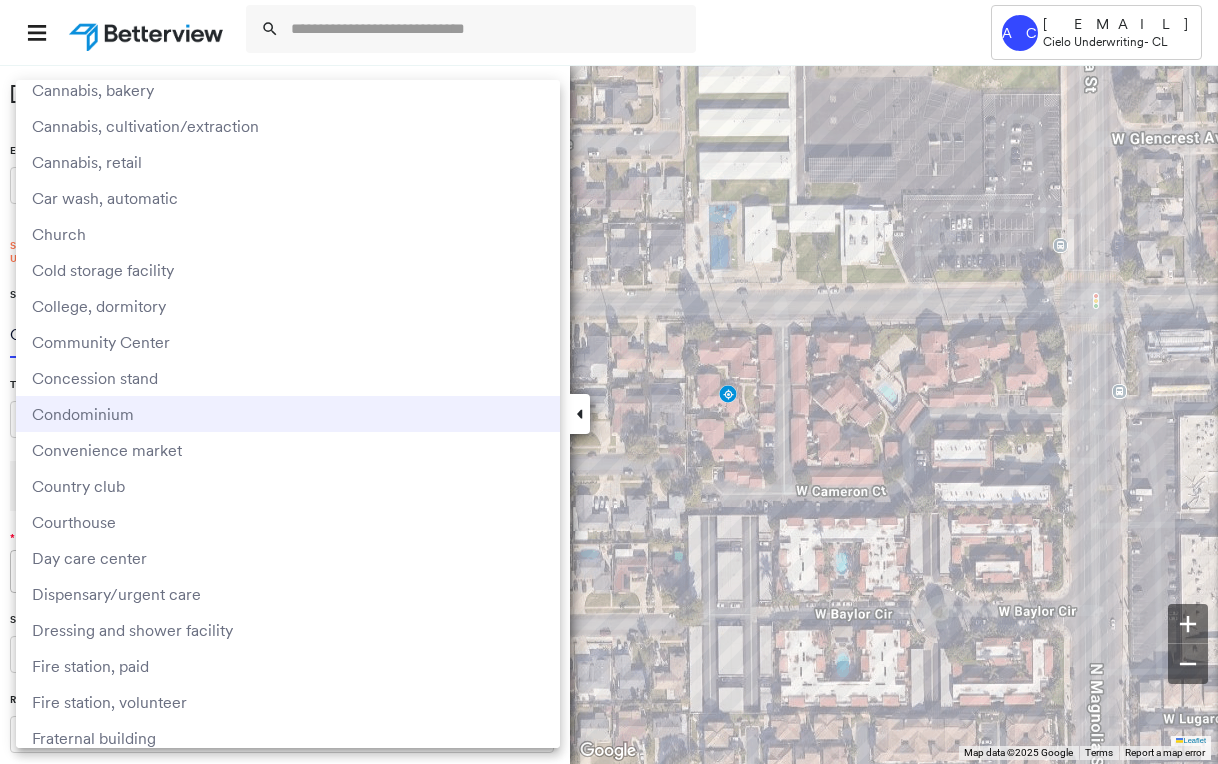 click on "Condominium" at bounding box center [288, 414] 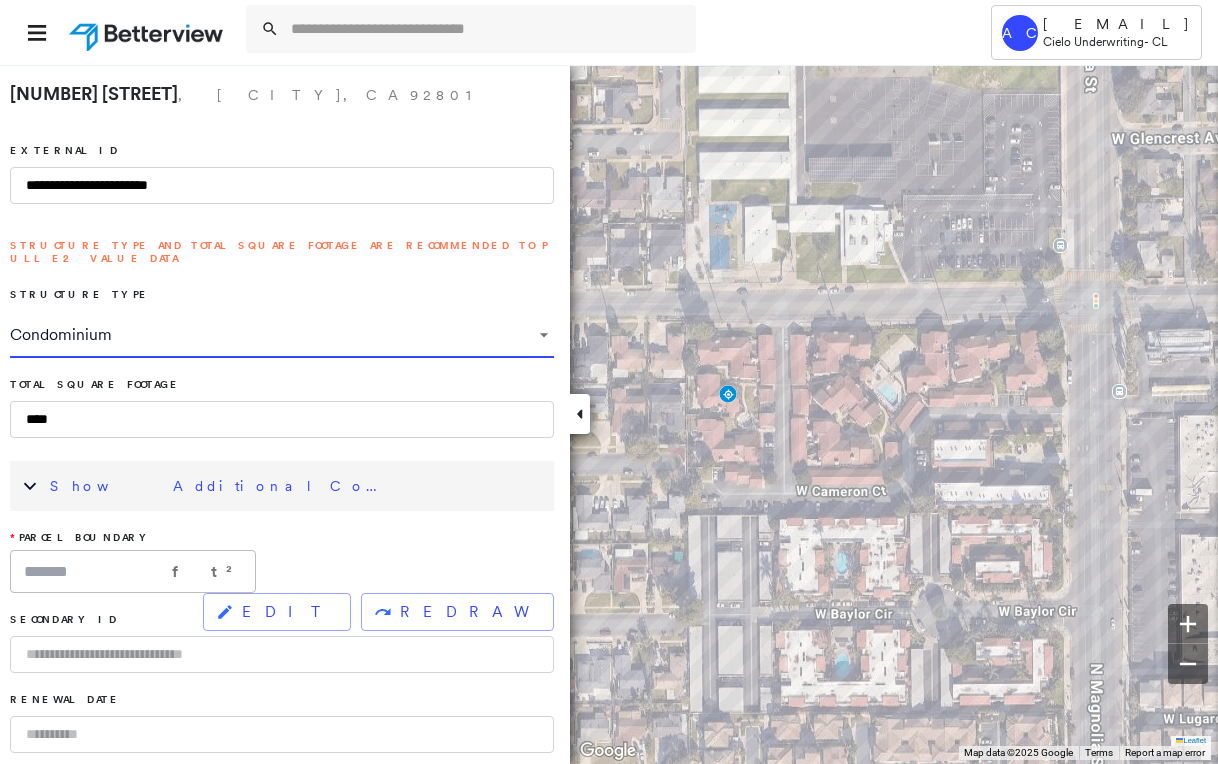 click on "****" at bounding box center [282, 419] 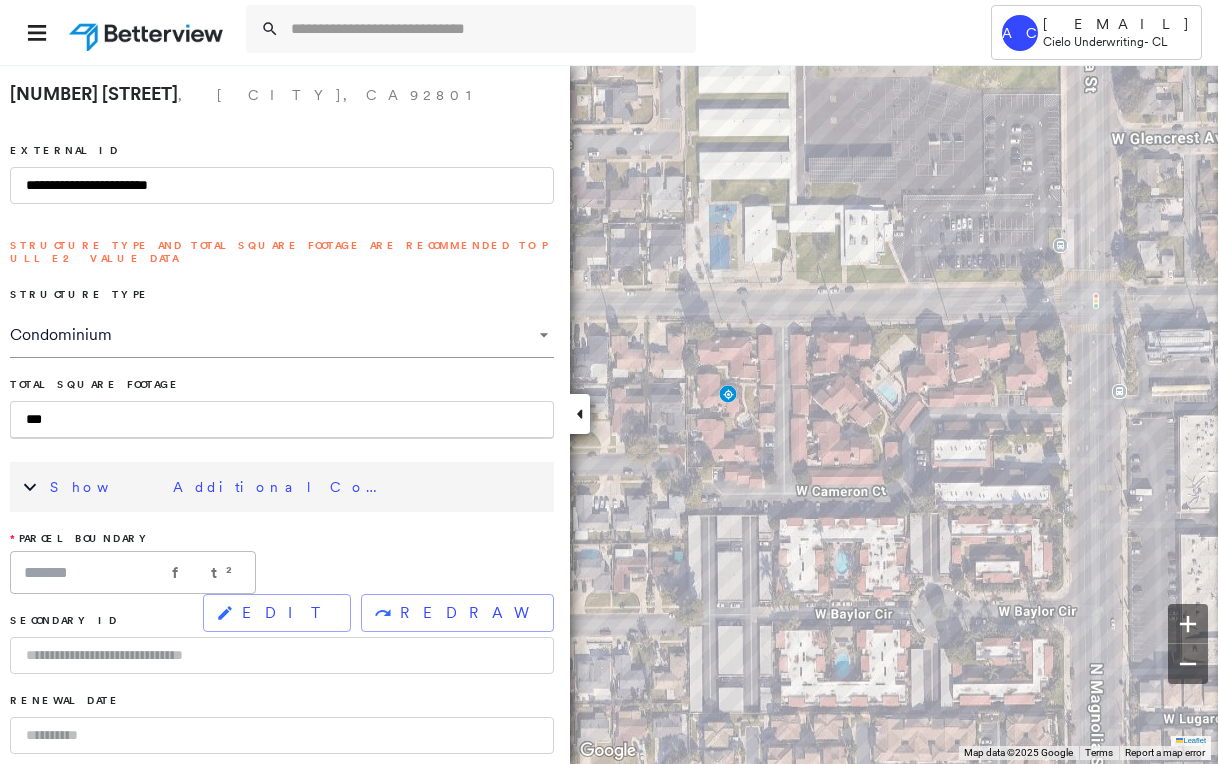 click on "Total Square Footage   ***" at bounding box center [282, 408] 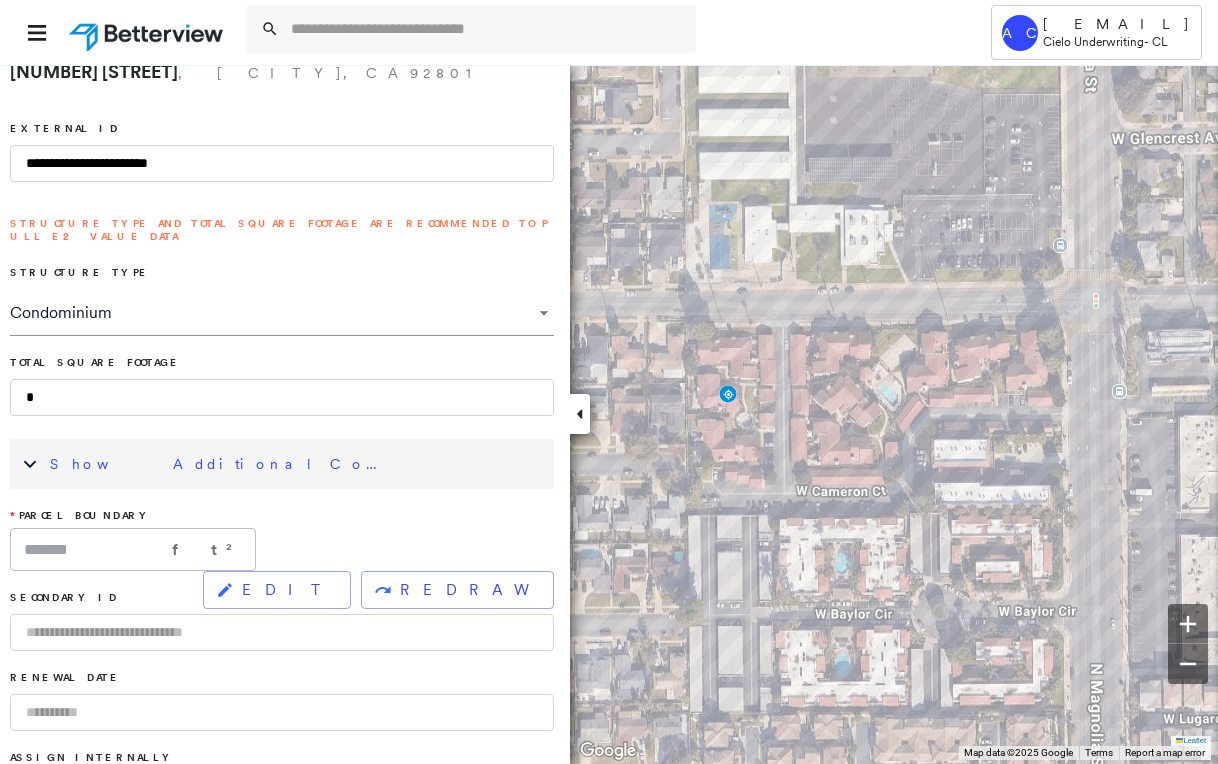 scroll, scrollTop: 0, scrollLeft: 0, axis: both 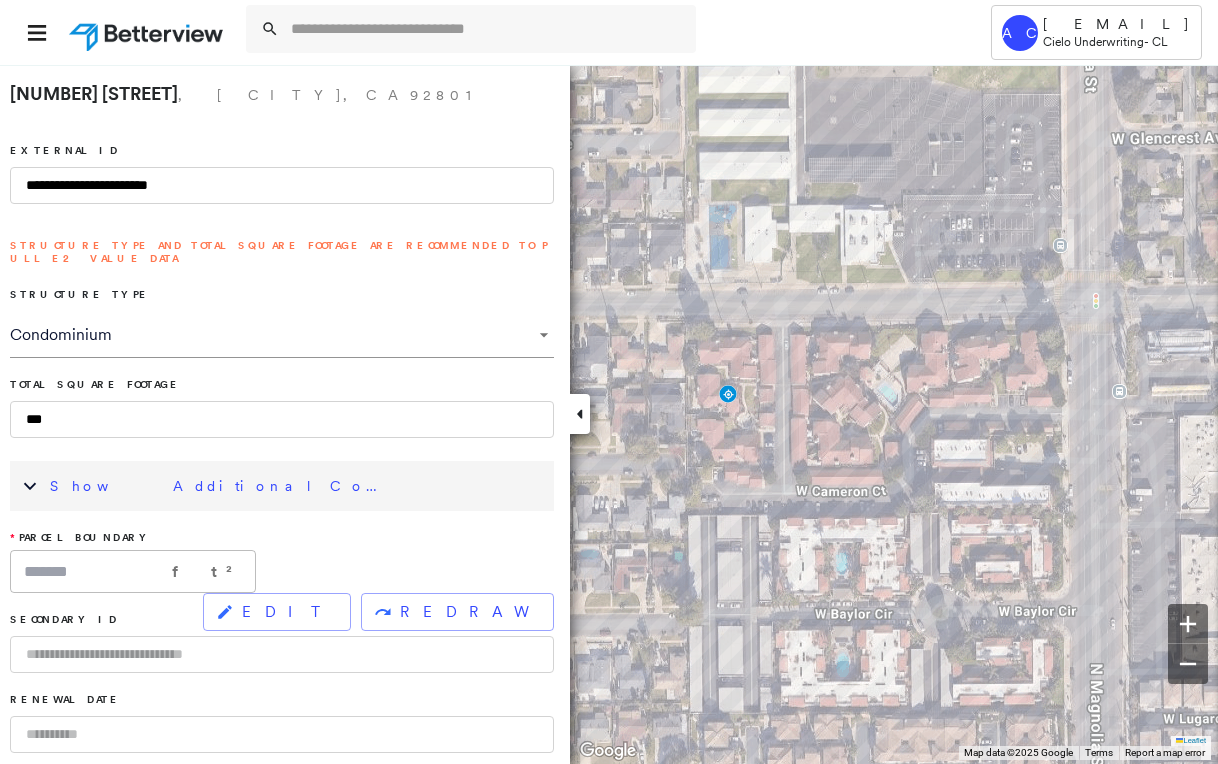 type on "****" 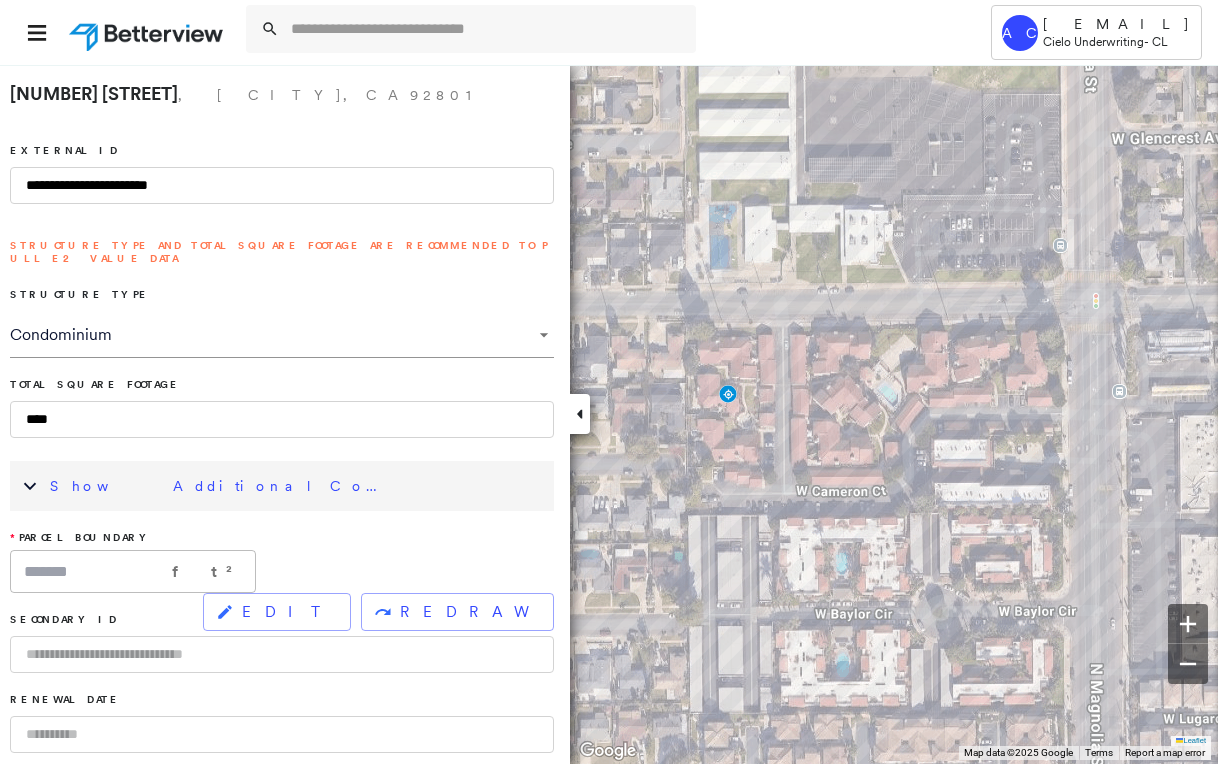 drag, startPoint x: 97, startPoint y: 408, endPoint x: -220, endPoint y: 406, distance: 317.00632 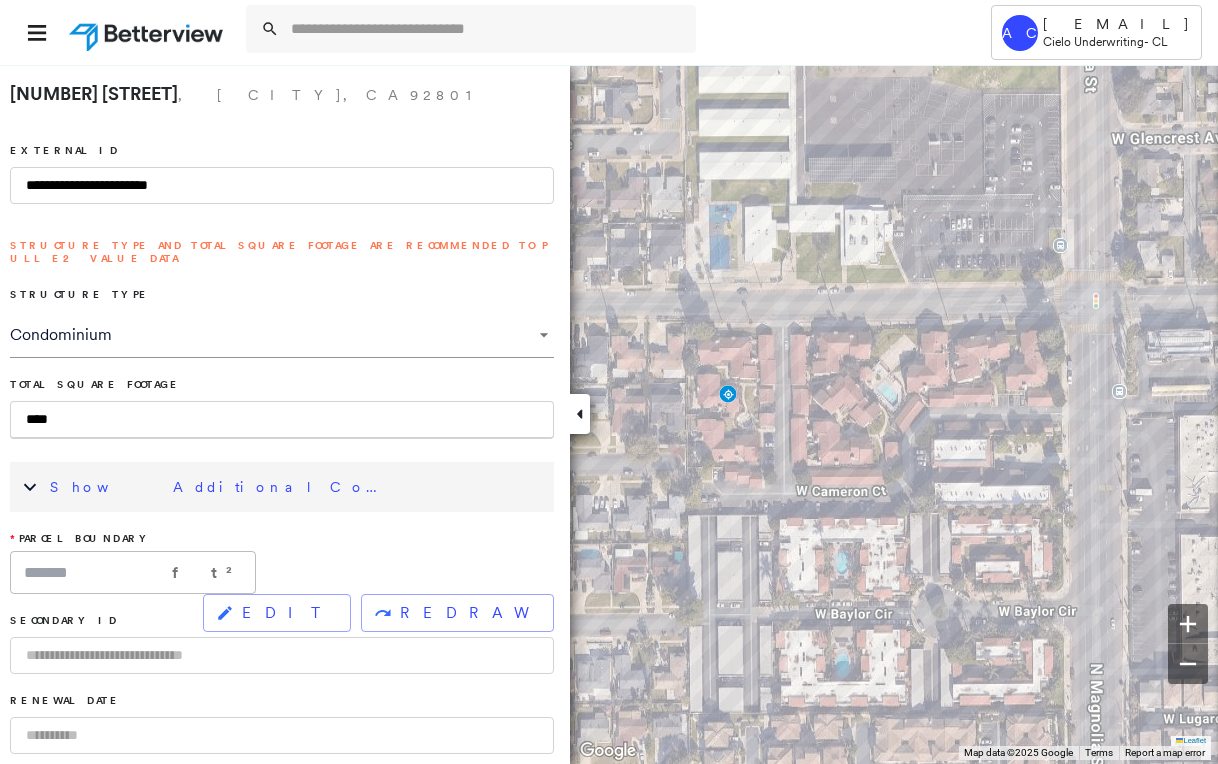 click on "Total Square Footage   ****" at bounding box center (282, 408) 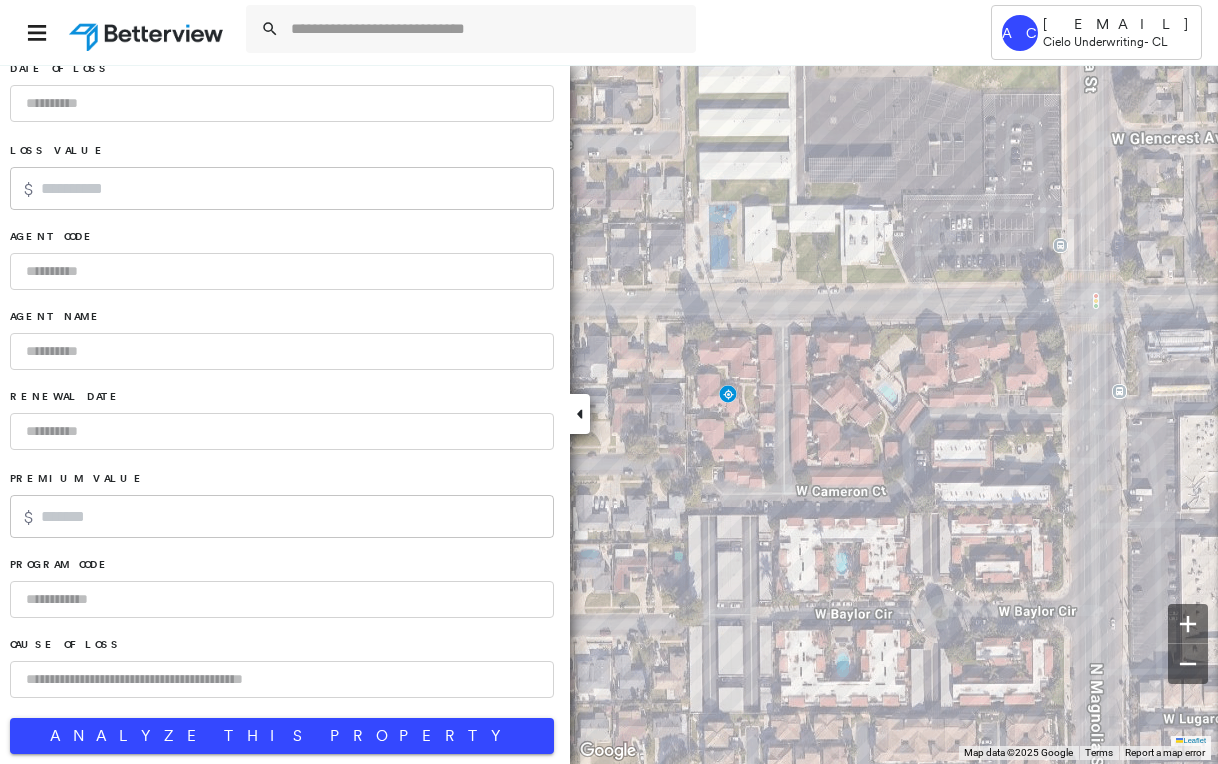 scroll, scrollTop: 1265, scrollLeft: 0, axis: vertical 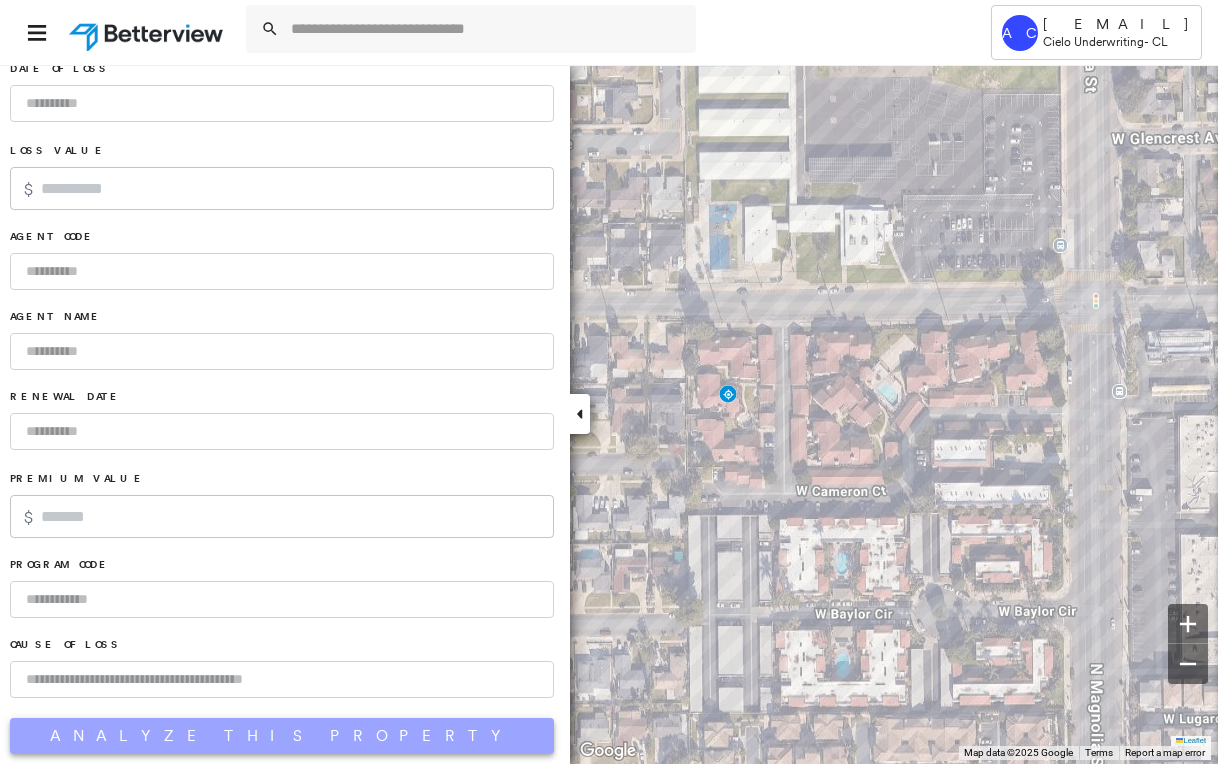 click on "Analyze This Property" at bounding box center (282, 736) 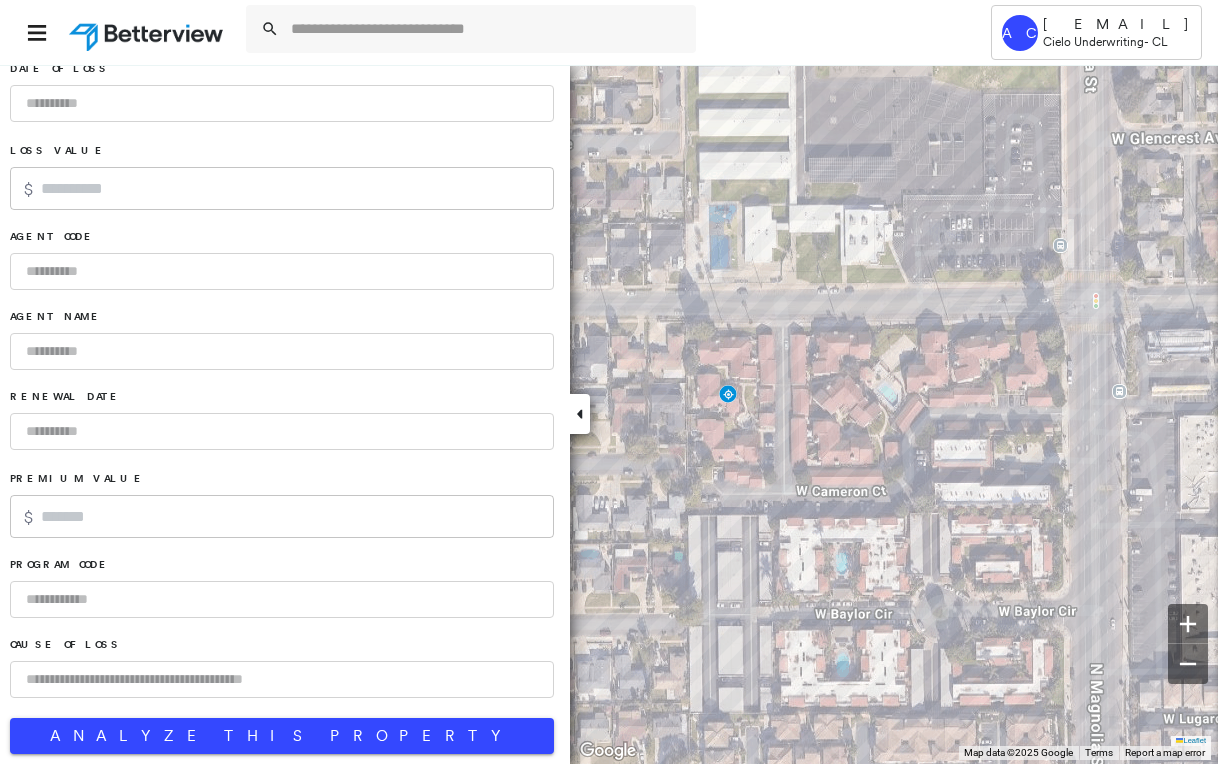 type on "****" 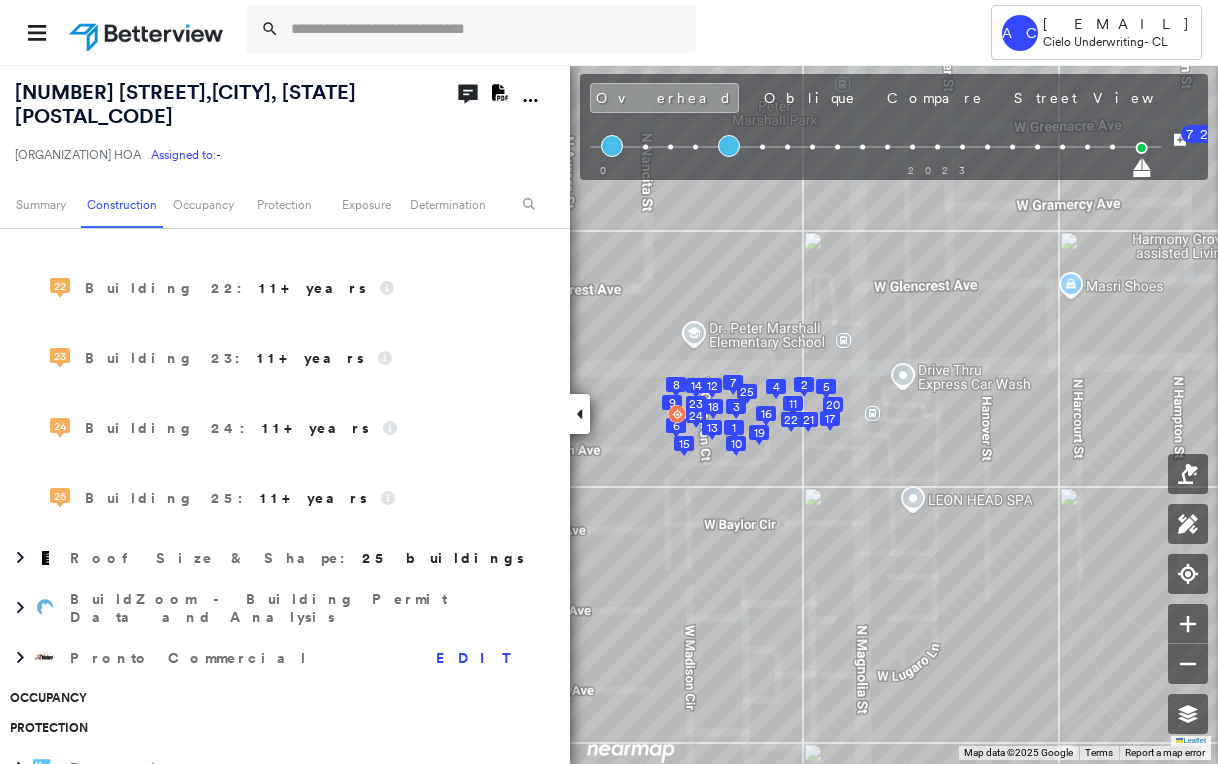 scroll, scrollTop: 2200, scrollLeft: 0, axis: vertical 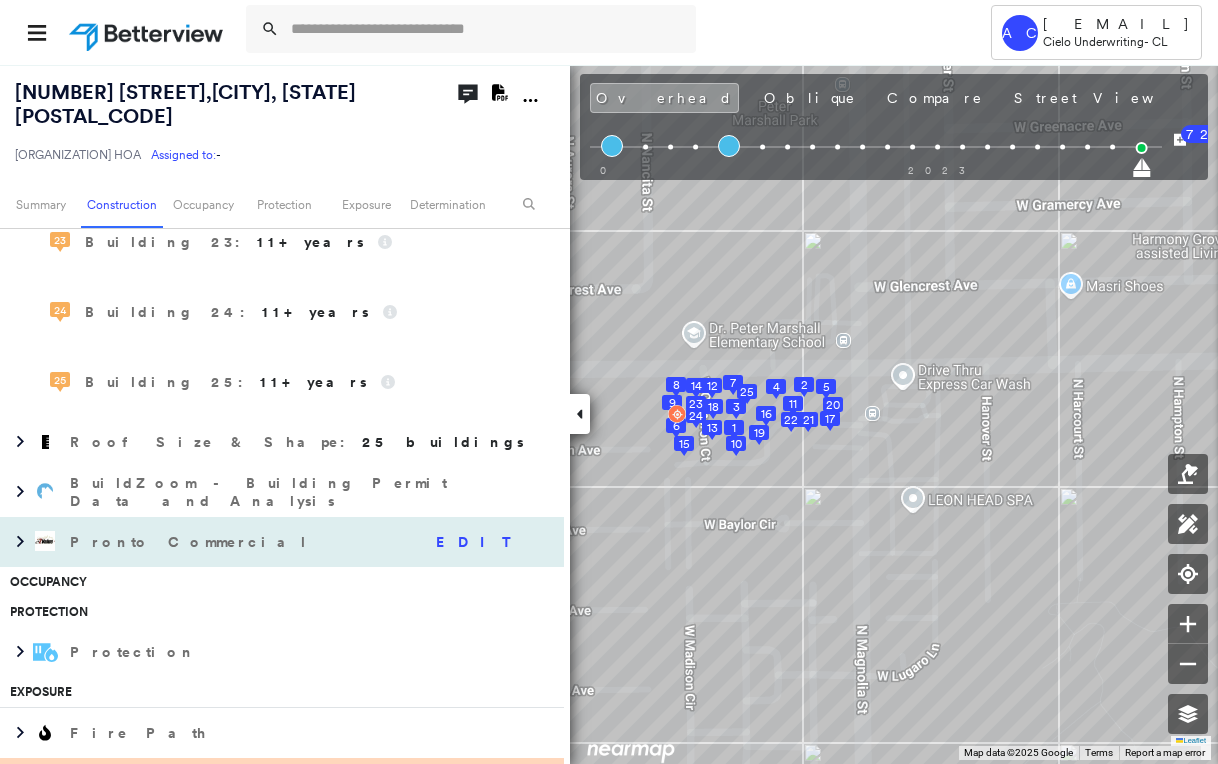 click on "EDIT" at bounding box center [480, 542] 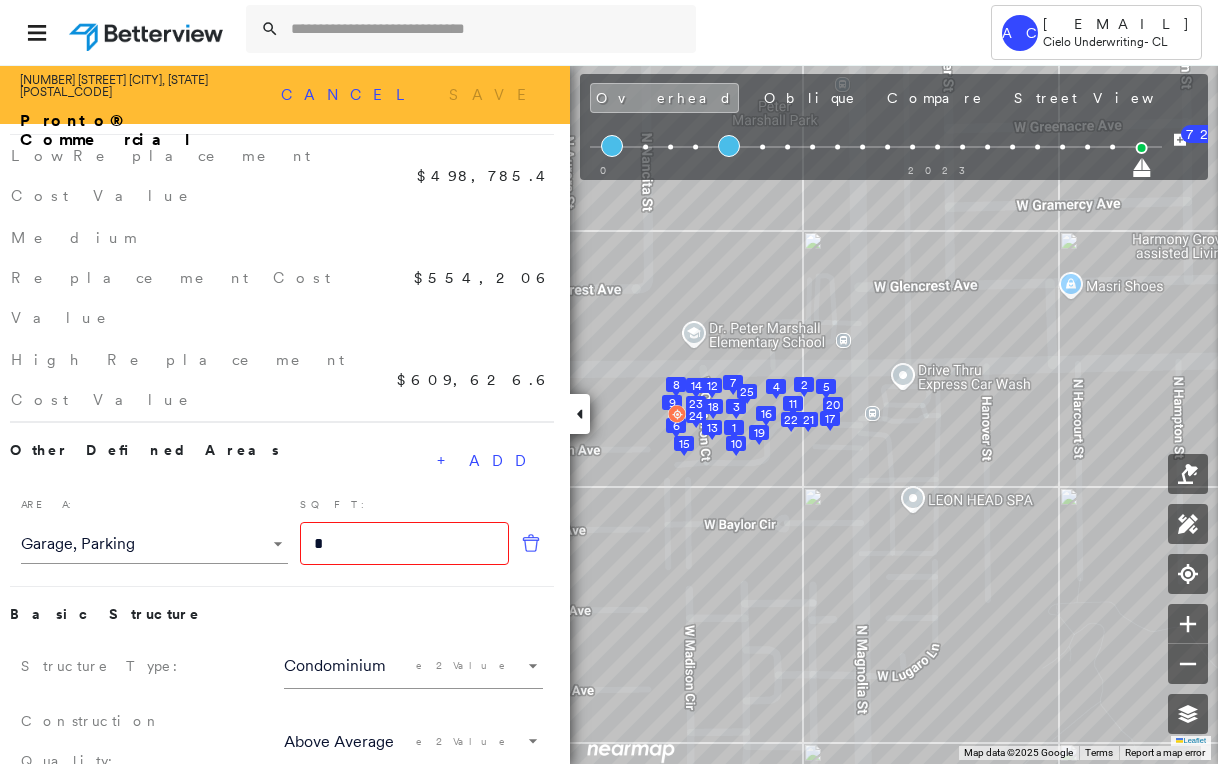 click 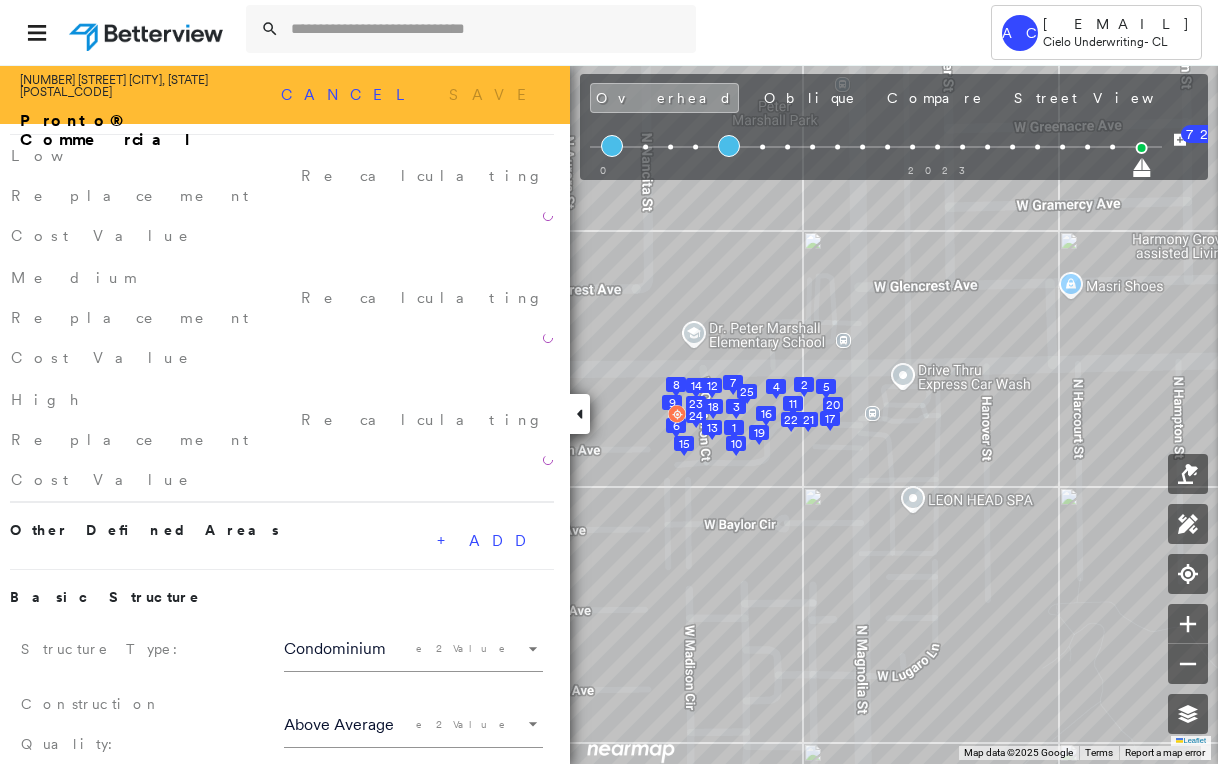 drag, startPoint x: 149, startPoint y: 712, endPoint x: 12, endPoint y: 699, distance: 137.6154 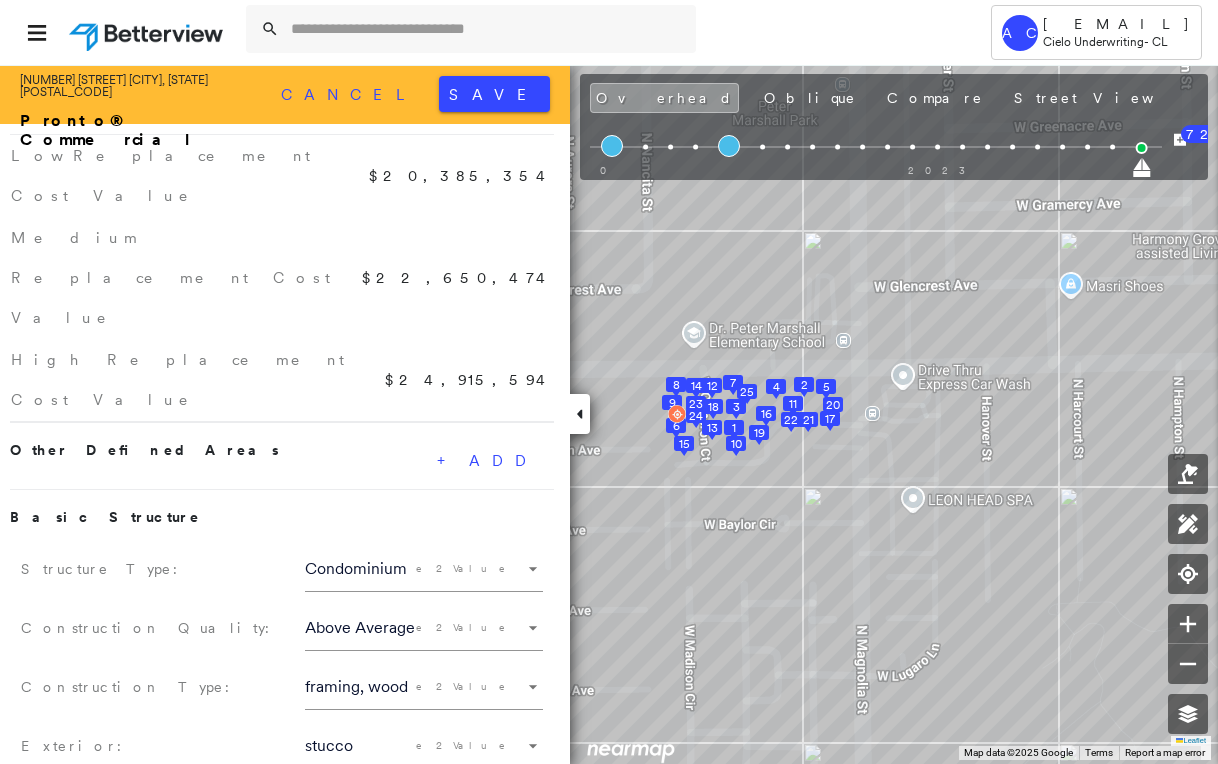type on "*****" 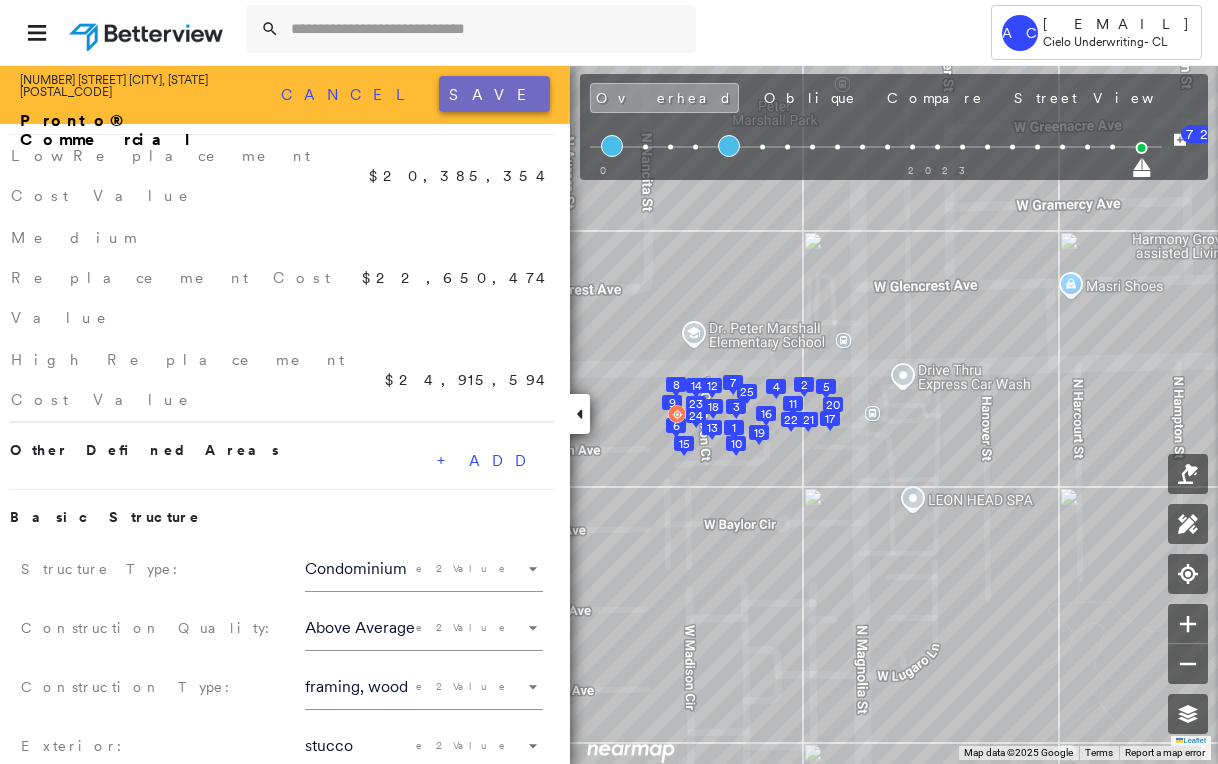 click on "Save" at bounding box center (494, 95) 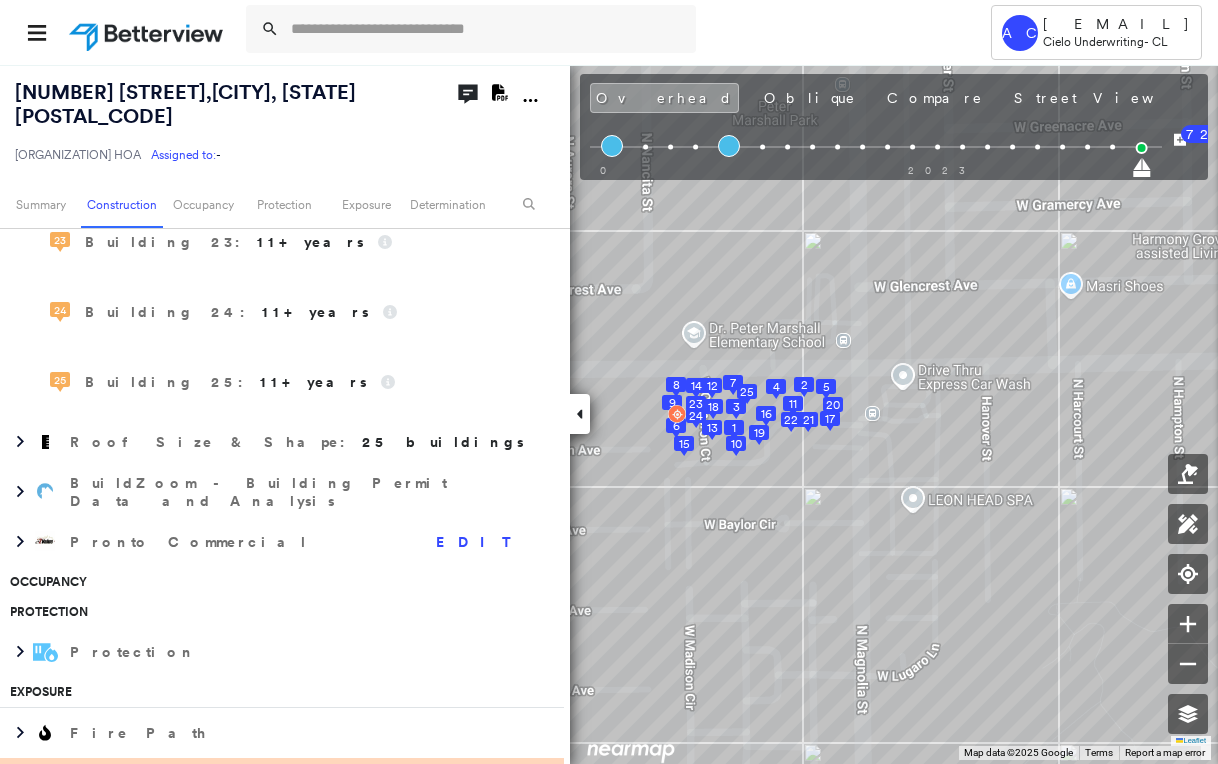 click 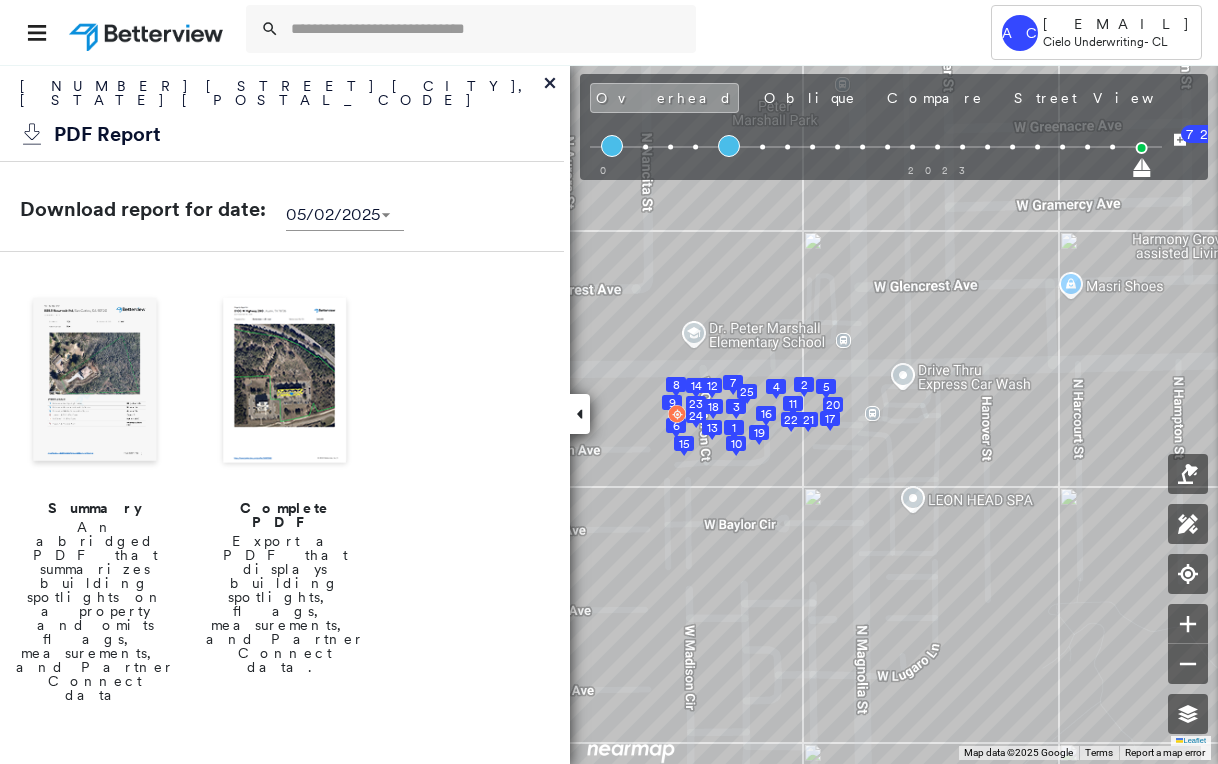 click at bounding box center (285, 382) 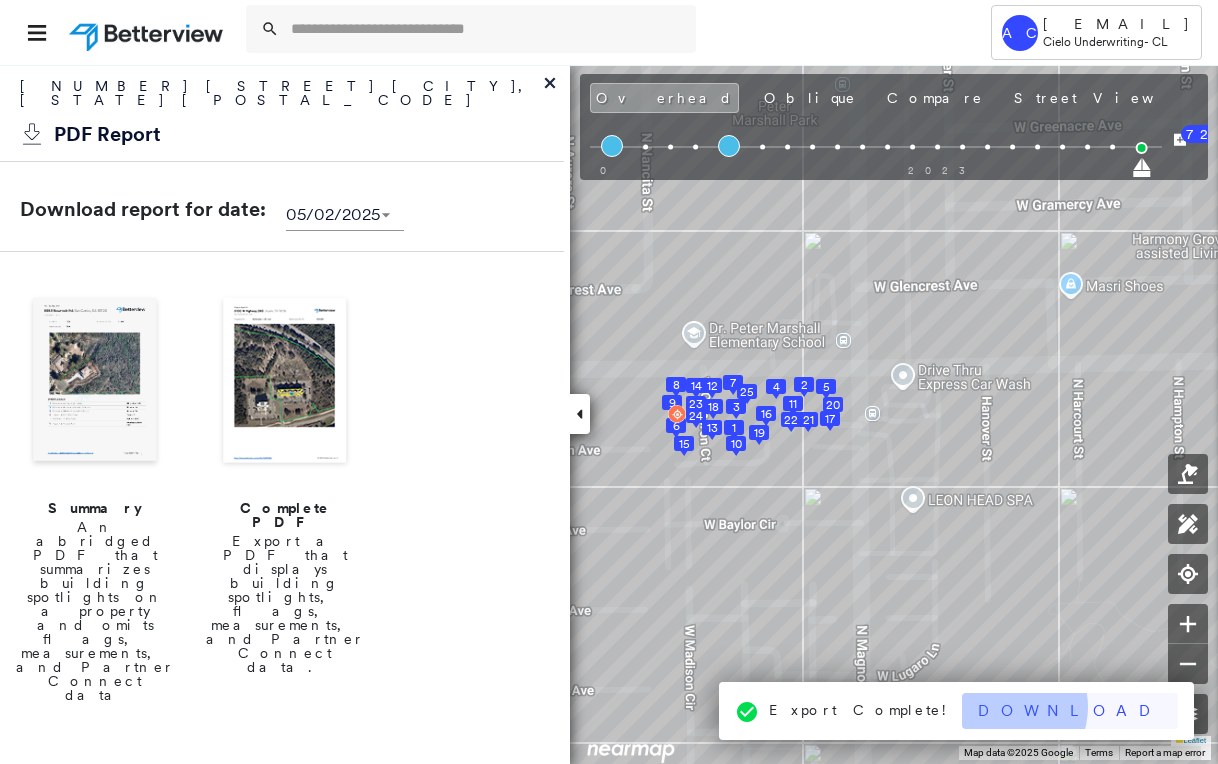 click on "Download" at bounding box center [1070, 711] 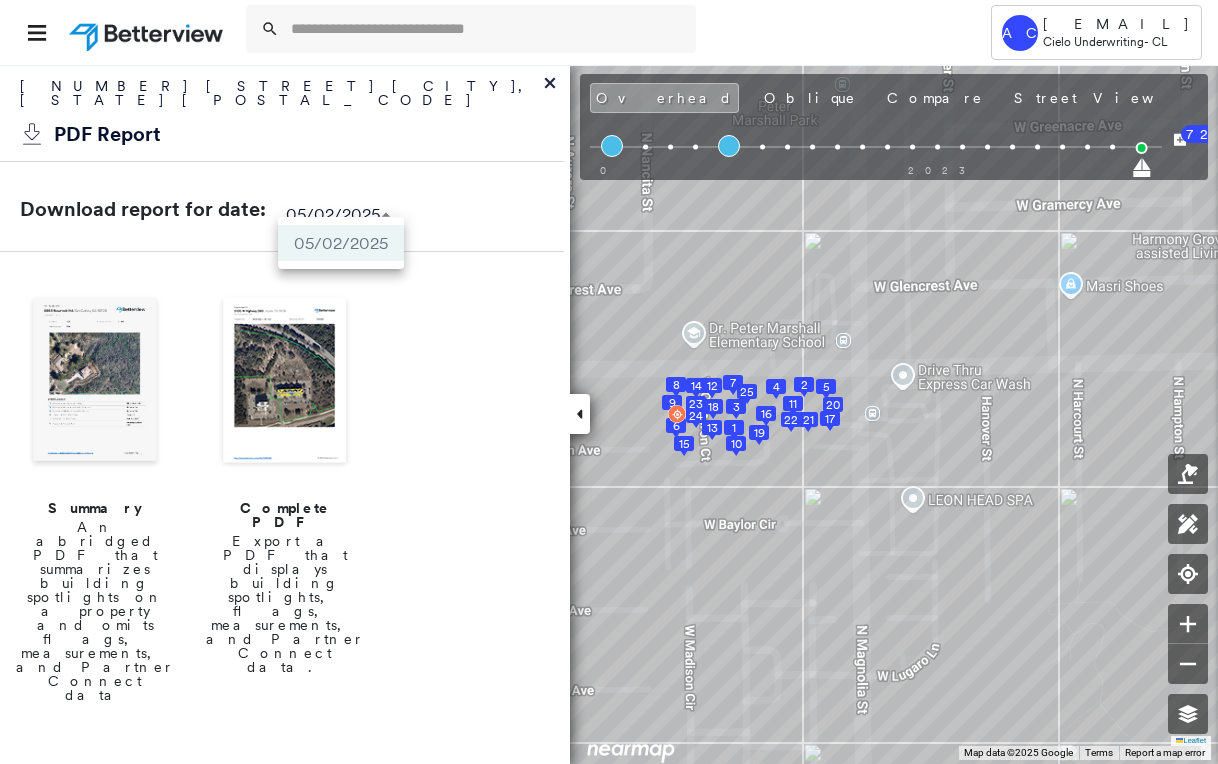 click on "Tower AC [EMAIL] Cielo Underwriting  -   CL [NUMBER] [STREET] ,  [CITY], [STATE] [POSTAL_CODE] [ORGANIZATION] HOA Assigned to:  - Assigned to:  - [ORGANIZATION] HOA Assigned to:  - Open Comments Download PDF Report Summary Construction Occupancy Protection Exposure Determination Overhead Obliques Street View Roof Spotlight™ Index :  81-97 out of 100 0 100 25 50 75 25 24 23 22 21 20 19 18 17 16 15 14 13 12 11 10 9 8 7 6 5 3 4 2 1 Building Roof Scores 25 Buildings Policy Information :  [ORGANIZATION] HOA Flags :  1 (0 cleared, 1 uncleared) Construction Roof Spotlights :  Patching, Staining, Overhang, Chimney, Vent and 1 more Property Features :  Car, Patio Furniture, Pool, Cracked Pavement, Significantly Stained Pavement and 1 more Roof Age :  All Buildings greater than 11 years old. 1 Building 1 :  11+ years 2 Building 2 :  11+ years 3 Building 3 :  11+ years 4 Building 4 :  11+ years 5 Building 5 :  11+ years 6 Building 6 :  11+ years 7 Building 7 :  11+ years 8 Building 8 :  11+ years 9" at bounding box center (609, 382) 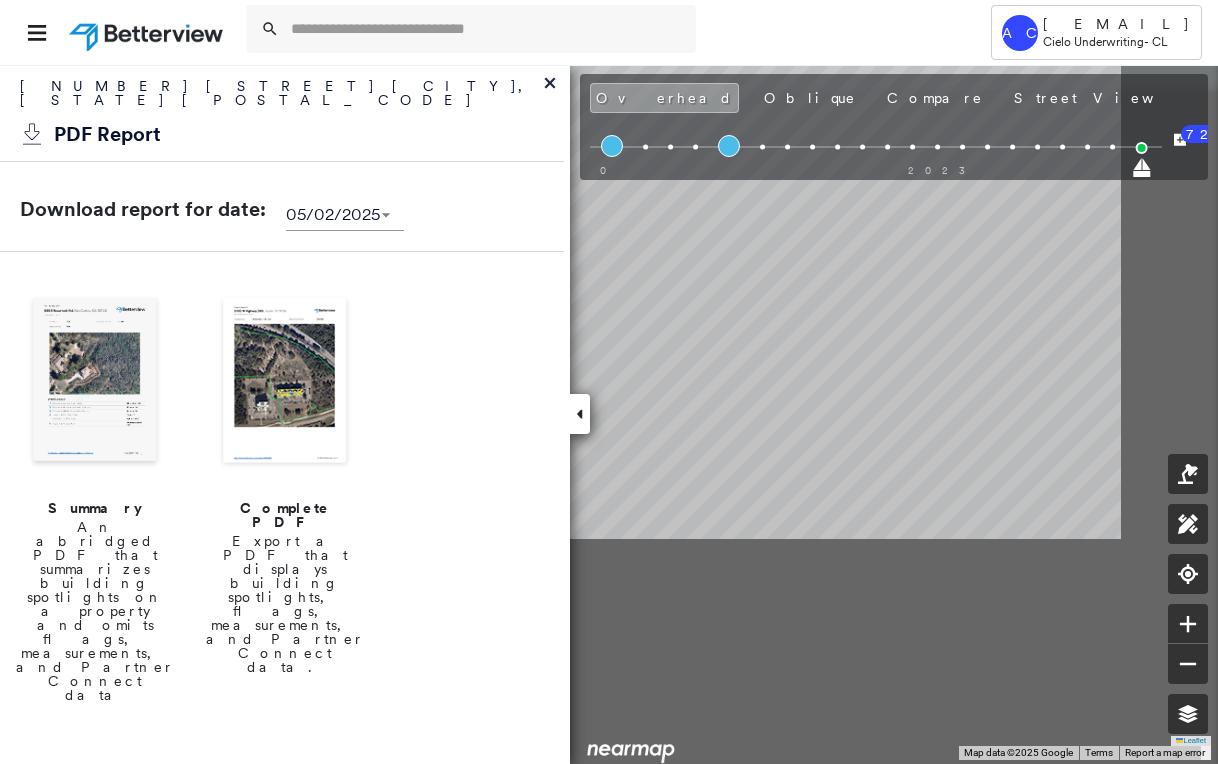 click on "**********" at bounding box center [609, 414] 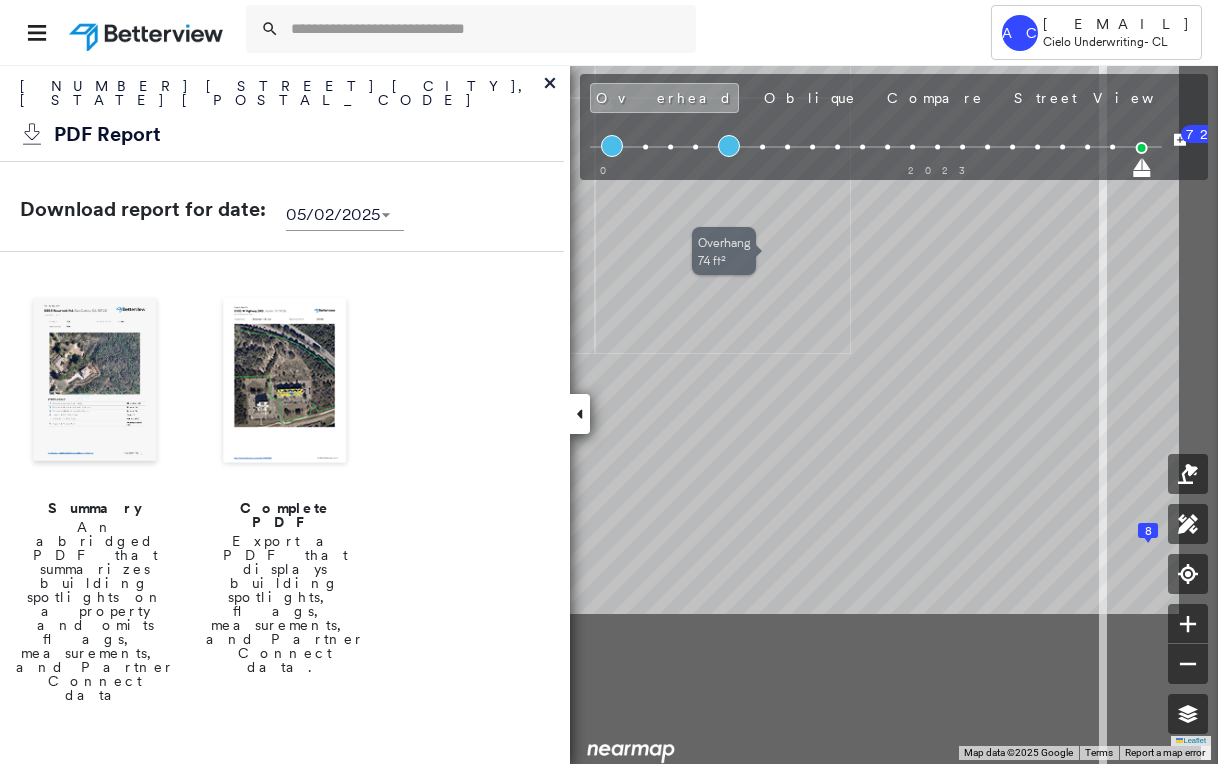 click on "[NUMBER] [STREET] ,  [CITY], [STATE] [POSTAL_CODE] [ORGANIZATION] HOA Assigned to:  - Assigned to:  - [ORGANIZATION] HOA Assigned to:  - Open Comments Download PDF Report Summary Construction Occupancy Protection Exposure Determination Overhead Obliques Street View Roof Spotlight™ Index :  81-97 out of 100 0 100 25 50 75 25 24 23 22 21 20 19 18 17 16 15 14 13 12 11 10 9 8 7 6 5 3 4 2 1 Building Roof Scores 25 Buildings Policy Information :  [ORGANIZATION] HOA Flags :  1 (0 cleared, 1 uncleared) Construction Roof Spotlights :  Patching, Staining, Overhang, Chimney, Vent and 1 more Property Features :  Car, Patio Furniture, Pool, Cracked Pavement, Significantly Stained Pavement and 1 more Roof Age :  All Buildings greater than 11 years old. 1 Building 1 :  11+ years 2 Building 2 :  11+ years 3 Building 3 :  11+ years 4 Building 4 :  11+ years 5 Building 5 :  11+ years 6 Building 6 :  11+ years 7 Building 7 :  11+ years 8 Building 8 :  11+ years 9 Building 9 :  11+ years 10 Building 10 :  11+ years 11 :" at bounding box center [609, 414] 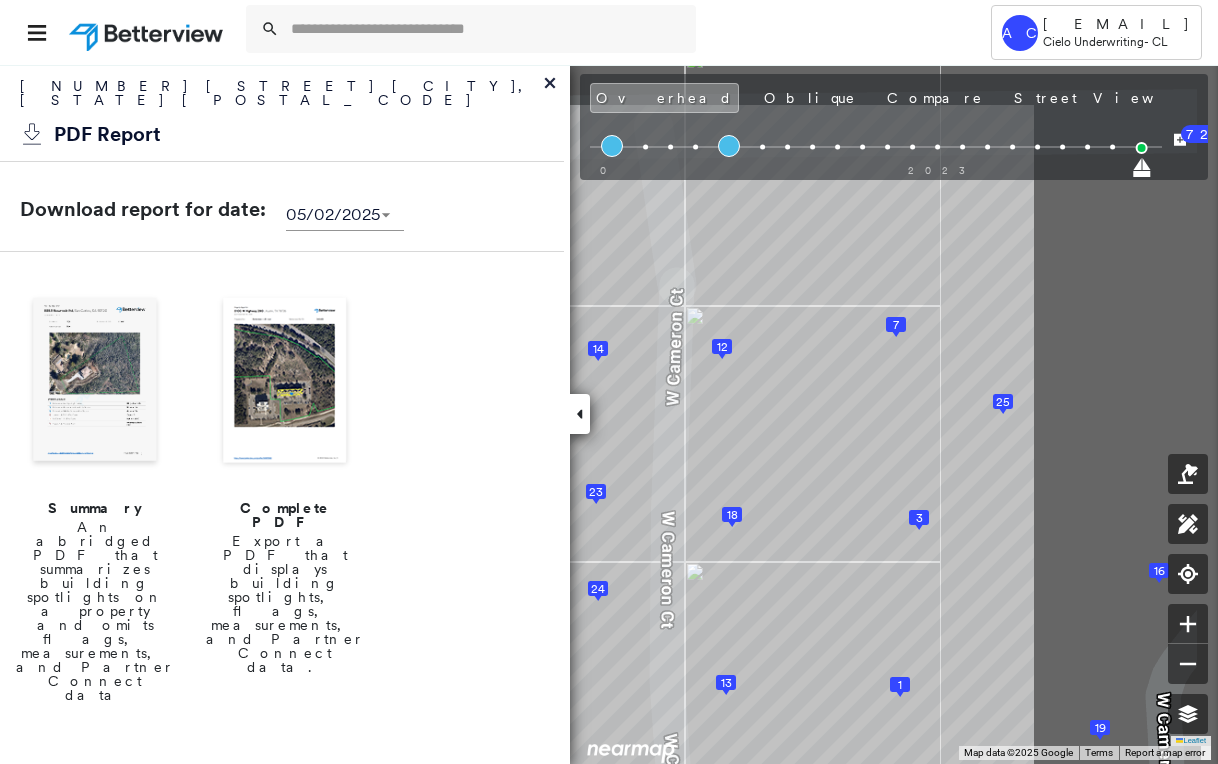 click on "[NUMBER] [STREET] ,  [CITY], [STATE] [POSTAL_CODE] [ORGANIZATION] HOA Assigned to:  - Assigned to:  - [ORGANIZATION] HOA Assigned to:  - Open Comments Download PDF Report Summary Construction Occupancy Protection Exposure Determination Overhead Obliques Street View Roof Spotlight™ Index :  81-97 out of 100 0 100 25 50 75 25 24 23 22 21 20 19 18 17 16 15 14 13 12 11 10 9 8 7 6 5 3 4 2 1 Building Roof Scores 25 Buildings Policy Information :  [ORGANIZATION] HOA Flags :  1 (0 cleared, 1 uncleared) Construction Roof Spotlights :  Patching, Staining, Overhang, Chimney, Vent and 1 more Property Features :  Car, Patio Furniture, Pool, Cracked Pavement, Significantly Stained Pavement and 1 more Roof Age :  All Buildings greater than 11 years old. 1 Building 1 :  11+ years 2 Building 2 :  11+ years 3 Building 3 :  11+ years 4 Building 4 :  11+ years 5 Building 5 :  11+ years 6 Building 6 :  11+ years 7 Building 7 :  11+ years 8 Building 8 :  11+ years 9 Building 9 :  11+ years 10 Building 10 :  11+ years 11 :" at bounding box center [609, 414] 